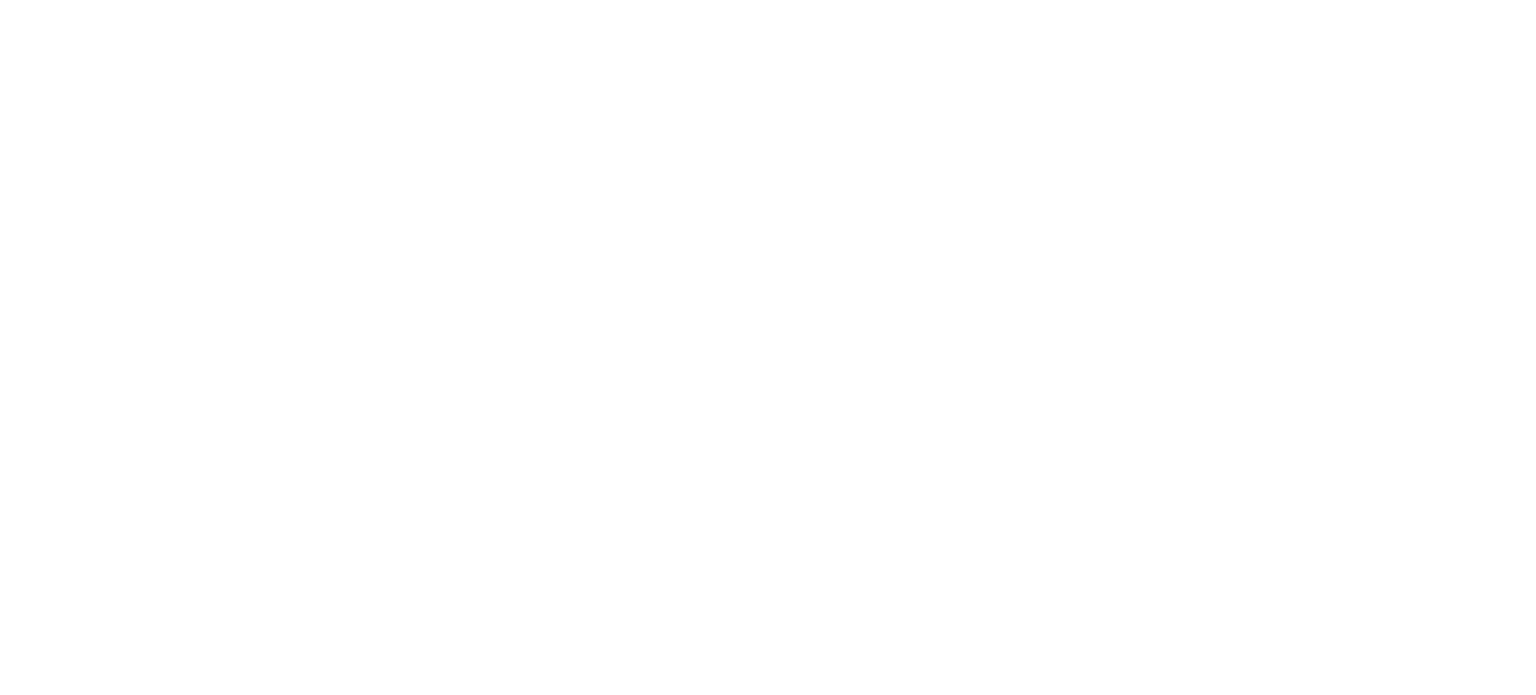 scroll, scrollTop: 0, scrollLeft: 0, axis: both 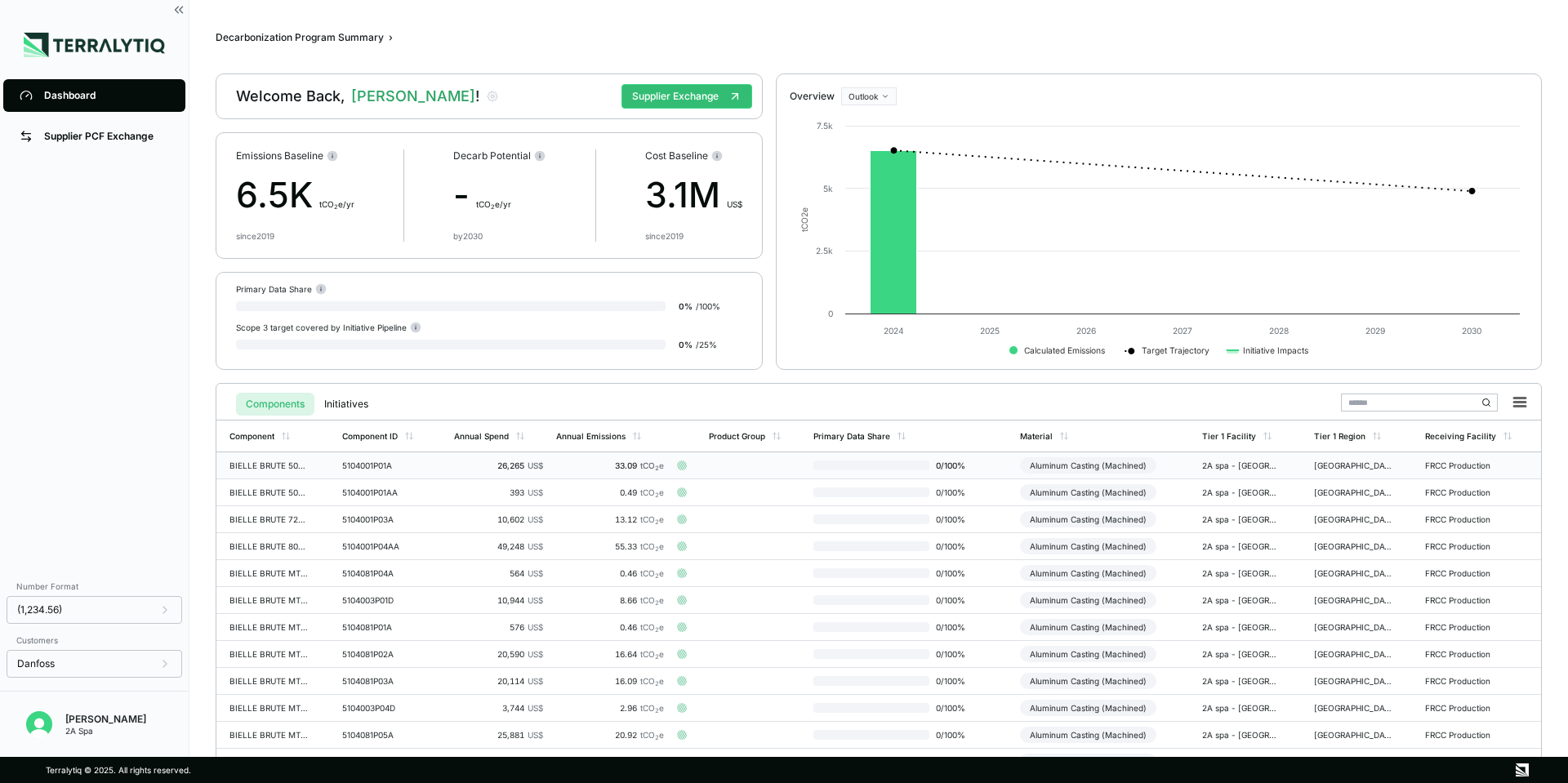 click on "0  /  100 %" at bounding box center (950, 465) 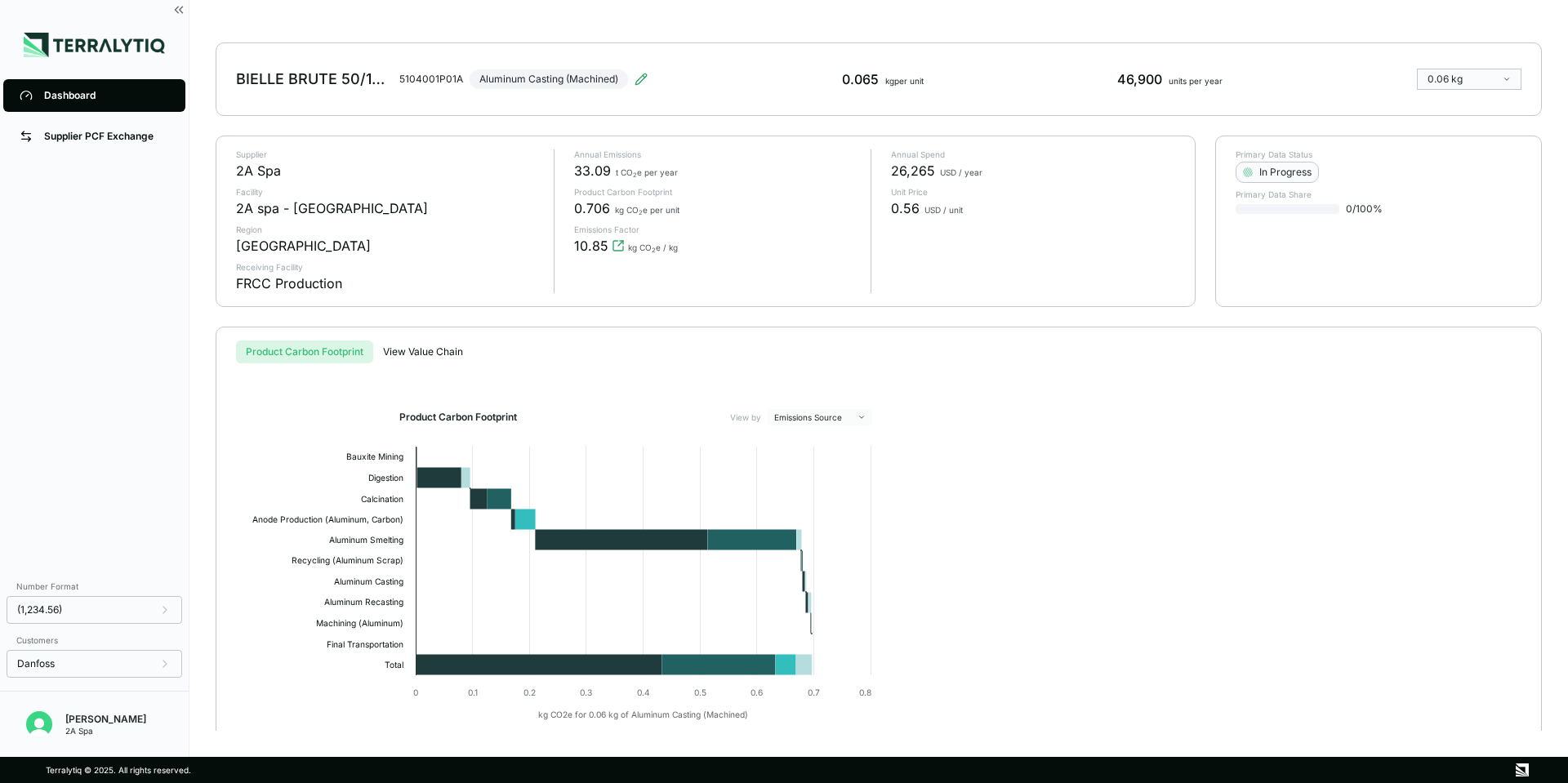 scroll, scrollTop: 99, scrollLeft: 0, axis: vertical 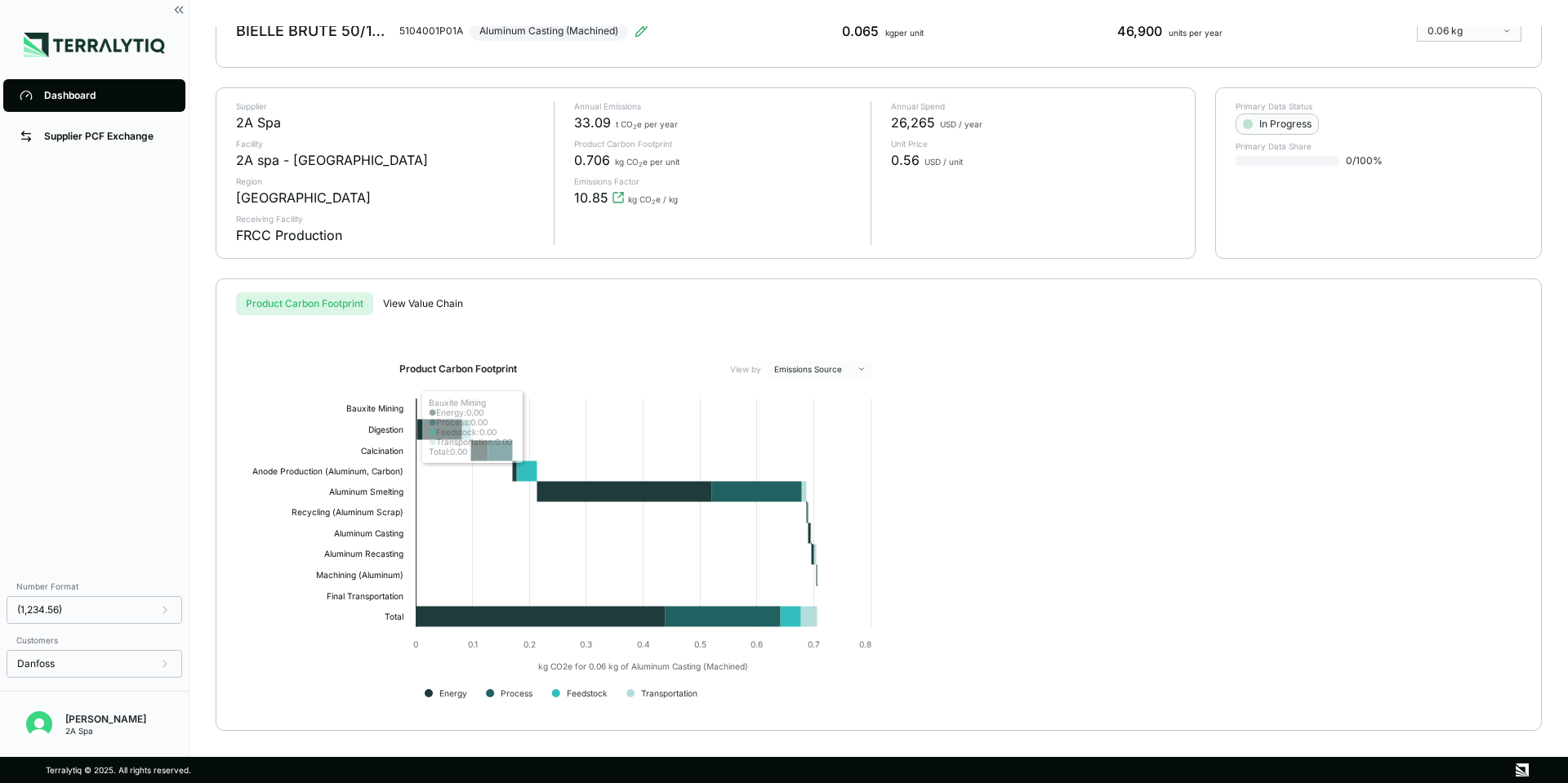 click on "Product Carbon Footprint" at bounding box center (305, 304) 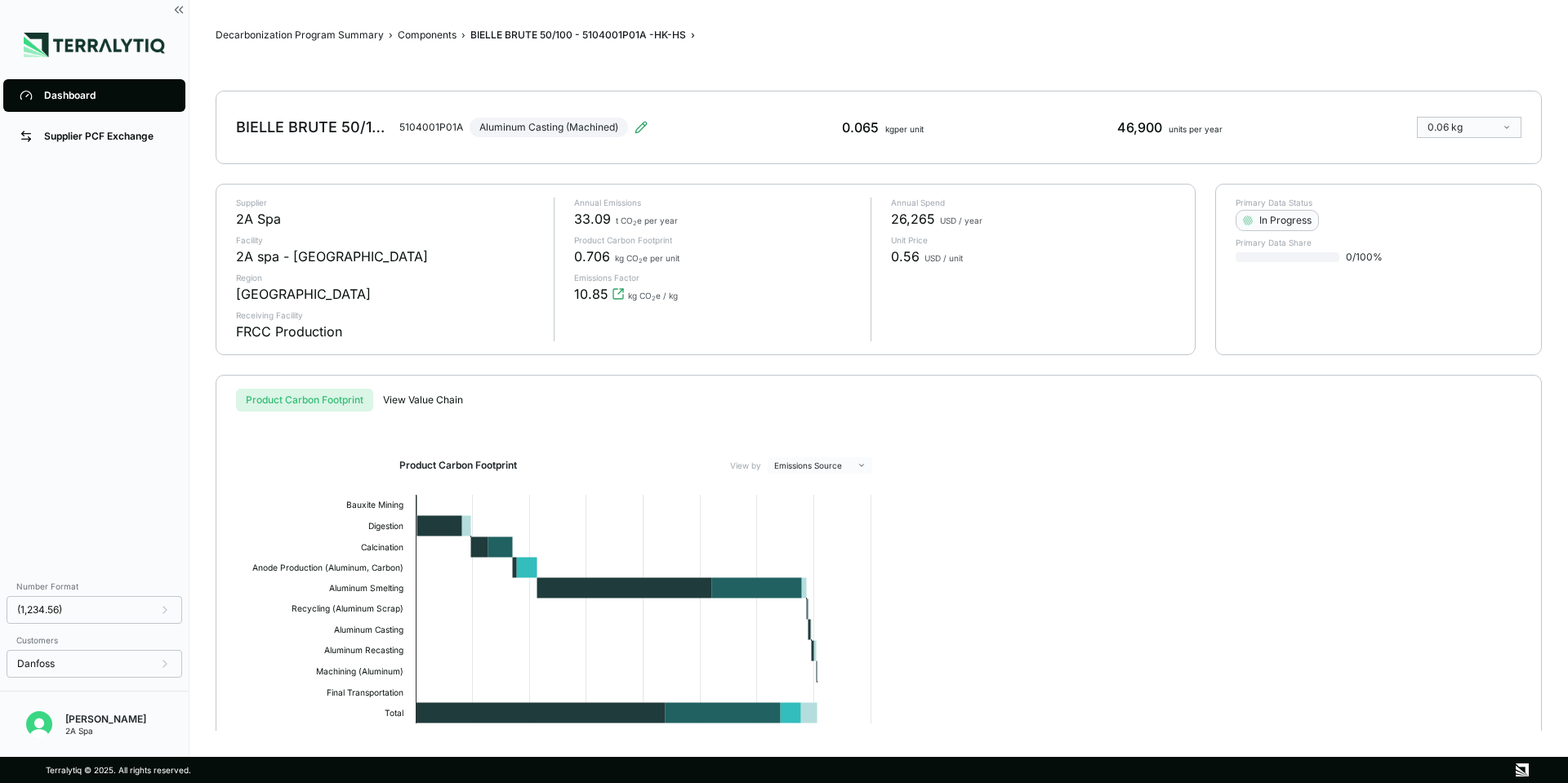 scroll, scrollTop: 0, scrollLeft: 0, axis: both 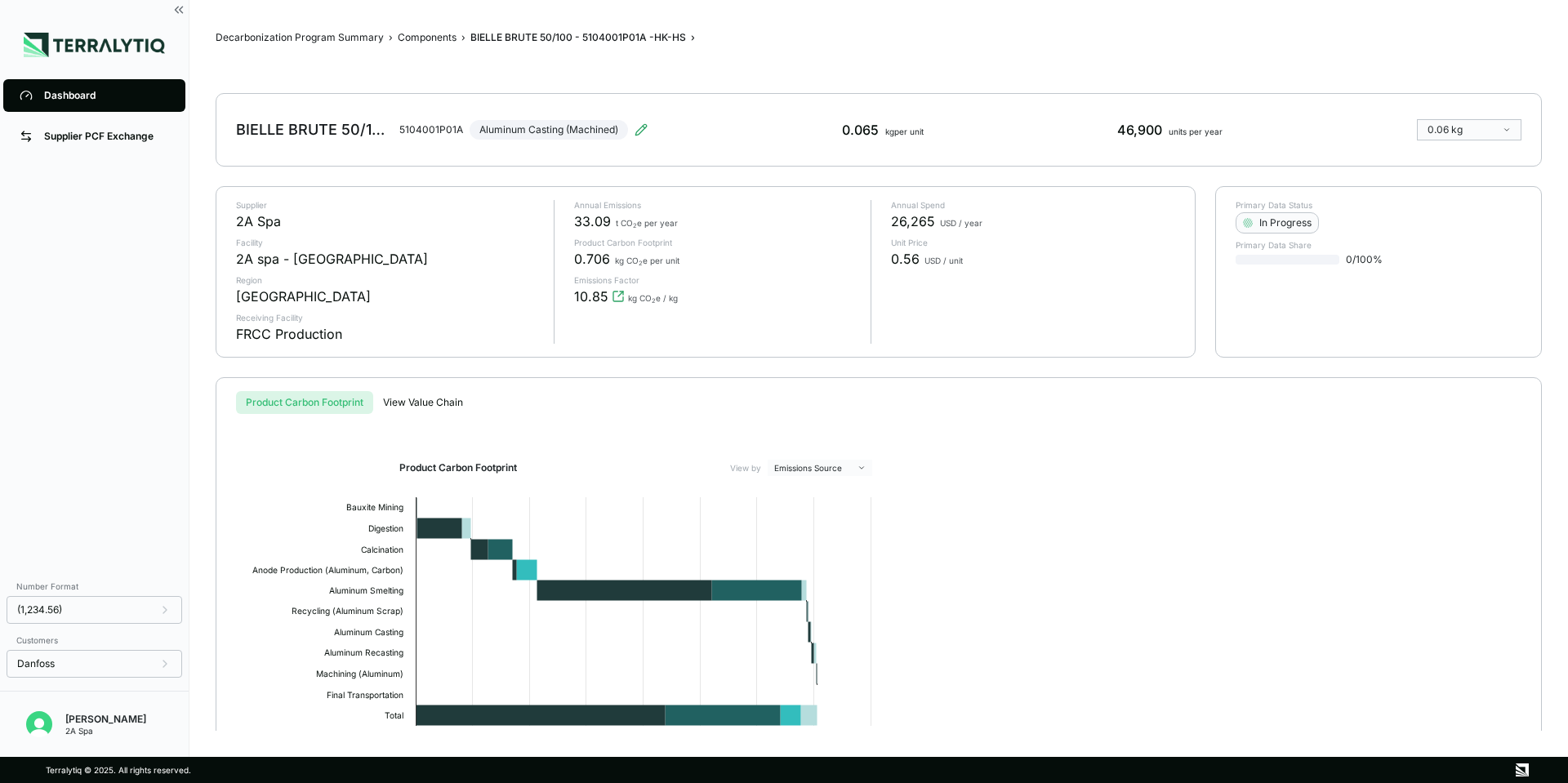 click on "BIELLE BRUTE 50/100 - 5104001P01A -HK-HS" at bounding box center [314, 130] 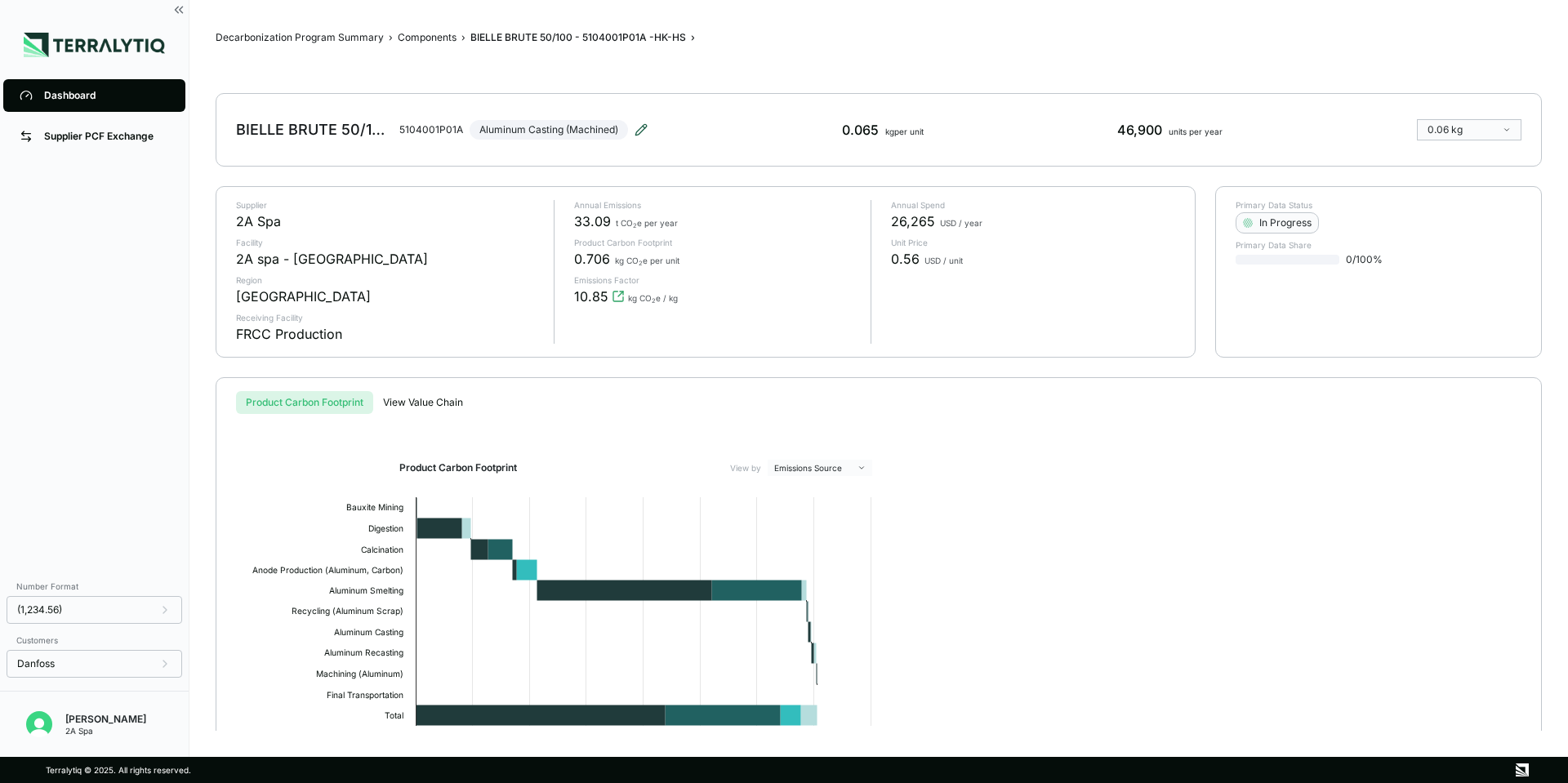 click 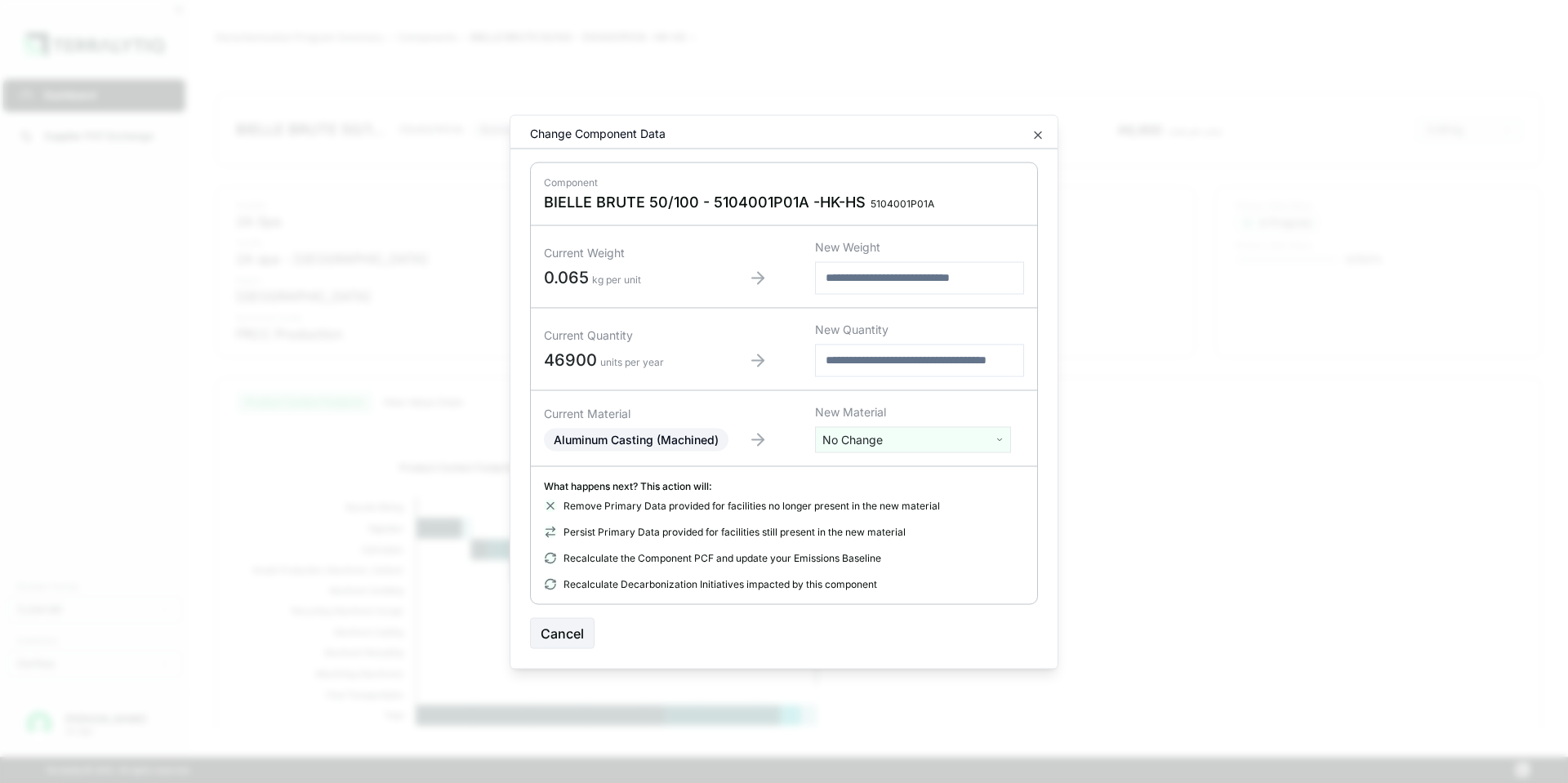 click on "Dashboard Supplier PCF Exchange Number Format (1,234.56) Customers Danfoss Marco Nicoletti 2A Spa Decarbonization Program Summary › Components › BIELLE BRUTE 50/100 - 5104001P01A -HK-HS › BIELLE BRUTE 50/100 - 5104001P01A -HK-HS 5104001P01A Aluminum Casting (Machined) 0.065 kg  per unit 46,900 units per year 0.06   kg Supplier 2A Spa Facility 2A spa - Italy Region Italy Receiving Facility FRCC Production Annual Emissions 33.09 t CO 2 e per year Product Carbon Footprint 0.706 kg CO 2 e per unit Emissions Factor 10.85 kg CO 2 e / kg Annual Spend 26,265 USD / year Unit Price 0.56 USD / unit Primary Data Status In Progress Primary Data Share 0  /  100 % Product Carbon Footprint View Value Chain Product Carbon Footprint View by Emissions Source Created with Highcharts 11.4.8 kg CO2e for 0.06 kg of Aluminum Casting (Machined) Energy Process Feedstock Transportation 0 0.1 0.2 0.3 0.4 0.5 0.6 0.7 0.8 Bauxite Mining Digestion Calcination Anode Production (Aluminum, Carbon) Aluminum Smelting Aluminum Casting ●" at bounding box center (784, 391) 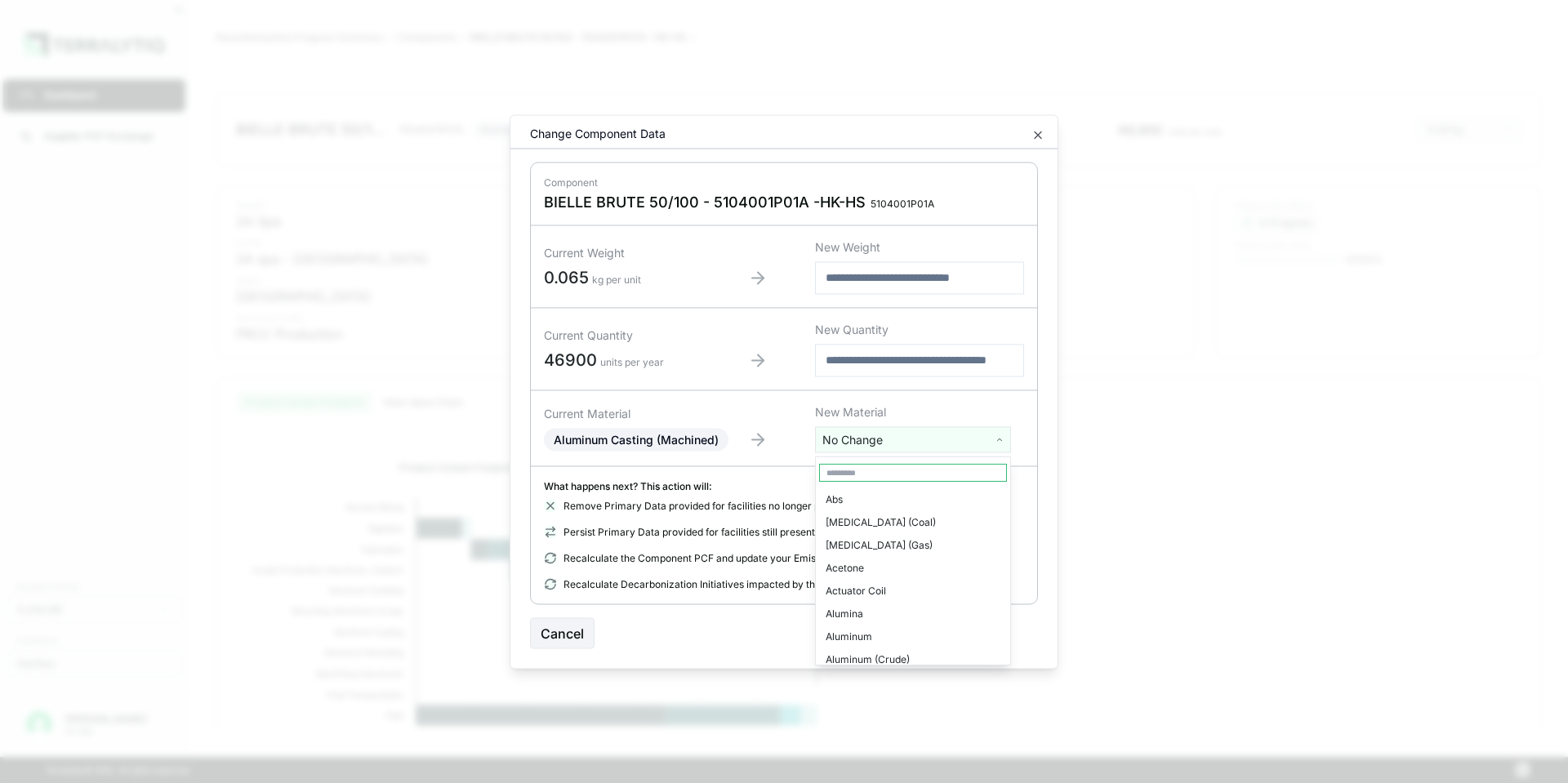 click on "Dashboard Supplier PCF Exchange Number Format (1,234.56) Customers Danfoss Marco Nicoletti 2A Spa Decarbonization Program Summary › Components › BIELLE BRUTE 50/100 - 5104001P01A -HK-HS › BIELLE BRUTE 50/100 - 5104001P01A -HK-HS 5104001P01A Aluminum Casting (Machined) 0.065 kg  per unit 46,900 units per year 0.06   kg Supplier 2A Spa Facility 2A spa - Italy Region Italy Receiving Facility FRCC Production Annual Emissions 33.09 t CO 2 e per year Product Carbon Footprint 0.706 kg CO 2 e per unit Emissions Factor 10.85 kg CO 2 e / kg Annual Spend 26,265 USD / year Unit Price 0.56 USD / unit Primary Data Status In Progress Primary Data Share 0  /  100 % Product Carbon Footprint View Value Chain Product Carbon Footprint View by Emissions Source Created with Highcharts 11.4.8 kg CO2e for 0.06 kg of Aluminum Casting (Machined) Energy Process Feedstock Transportation 0 0.1 0.2 0.3 0.4 0.5 0.6 0.7 0.8 Bauxite Mining Digestion Calcination Anode Production (Aluminum, Carbon) Aluminum Smelting Aluminum Casting ●" at bounding box center [784, 391] 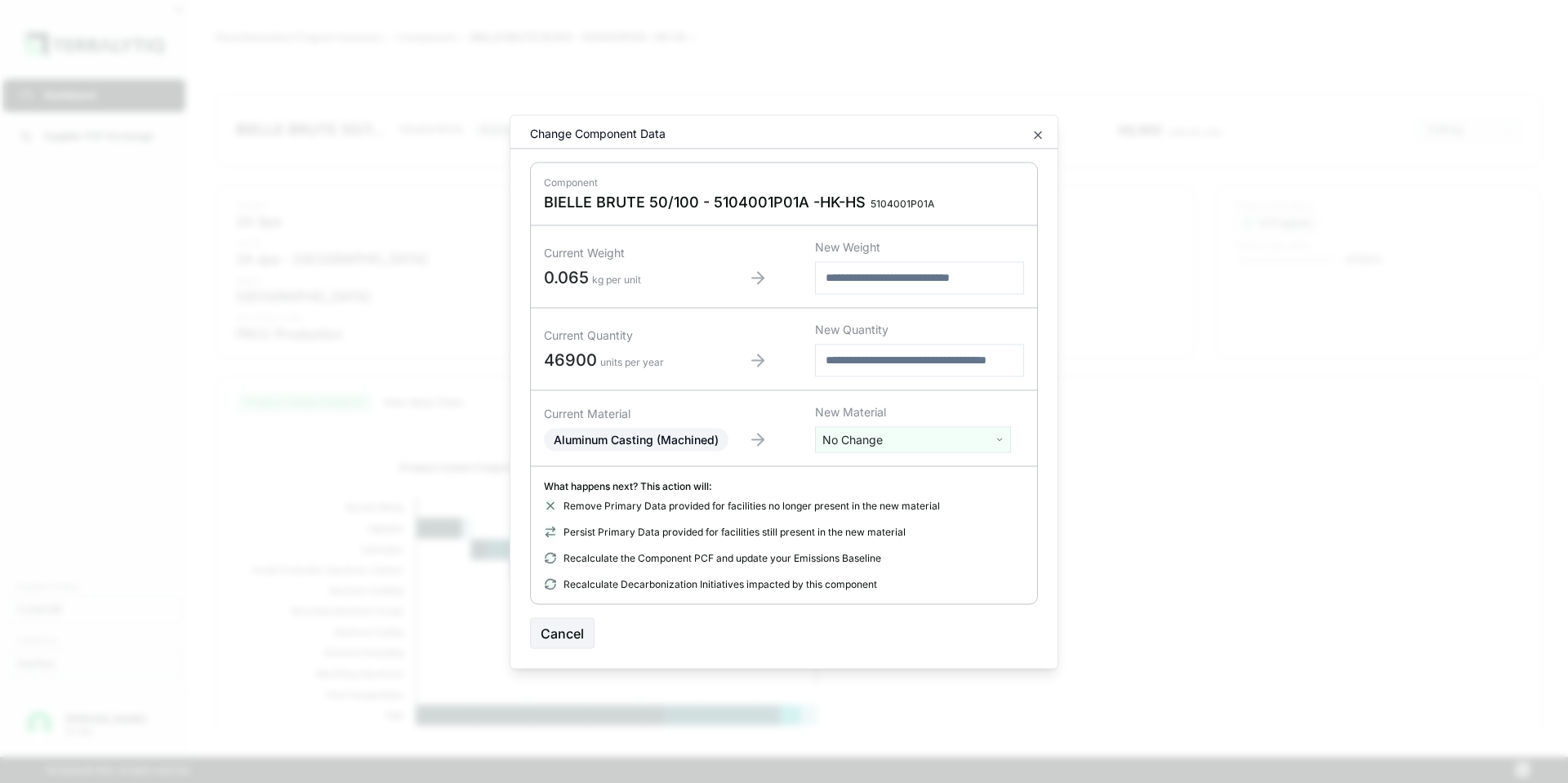 click on "Change Component Data" at bounding box center (784, 136) 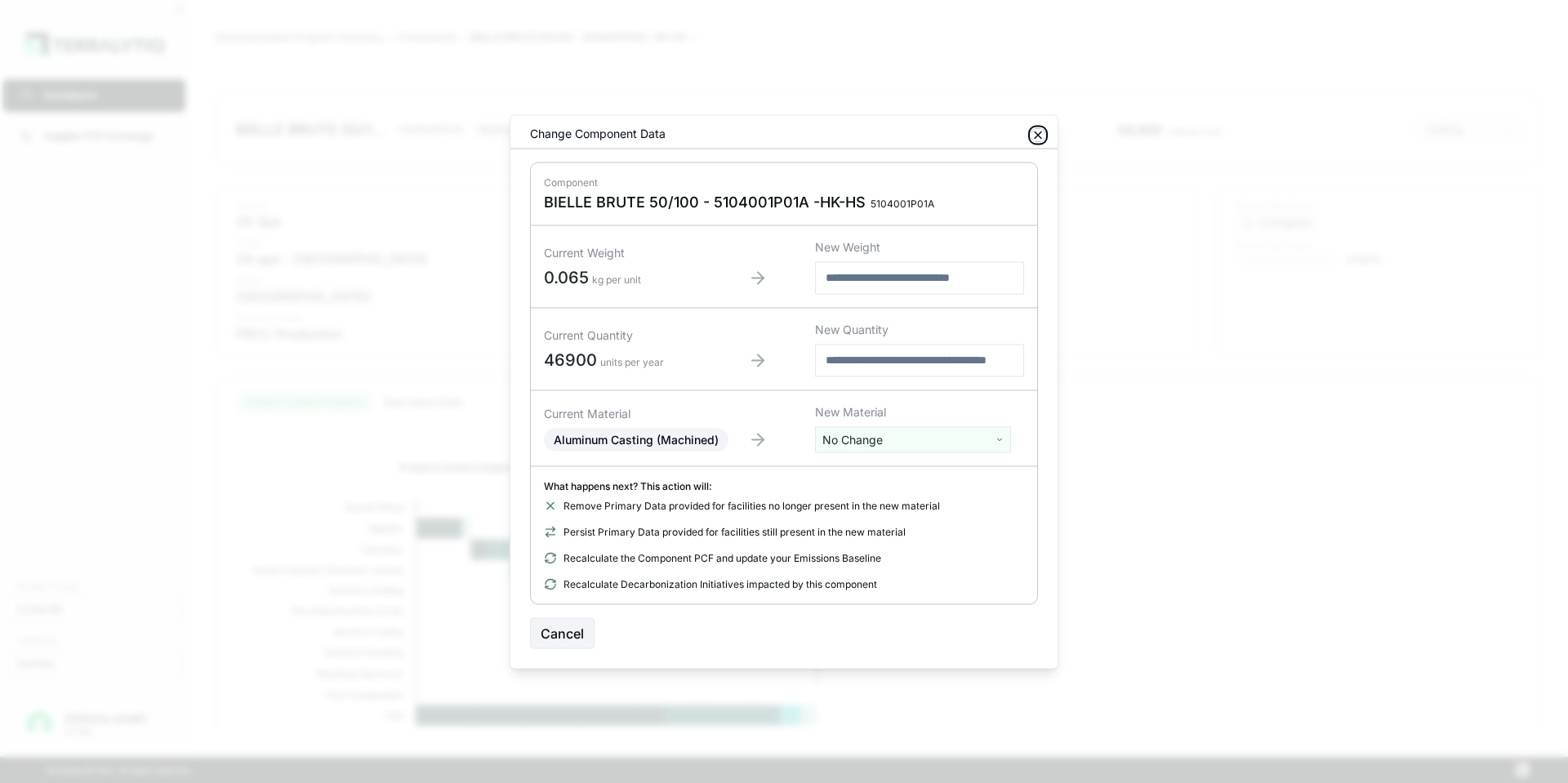 click 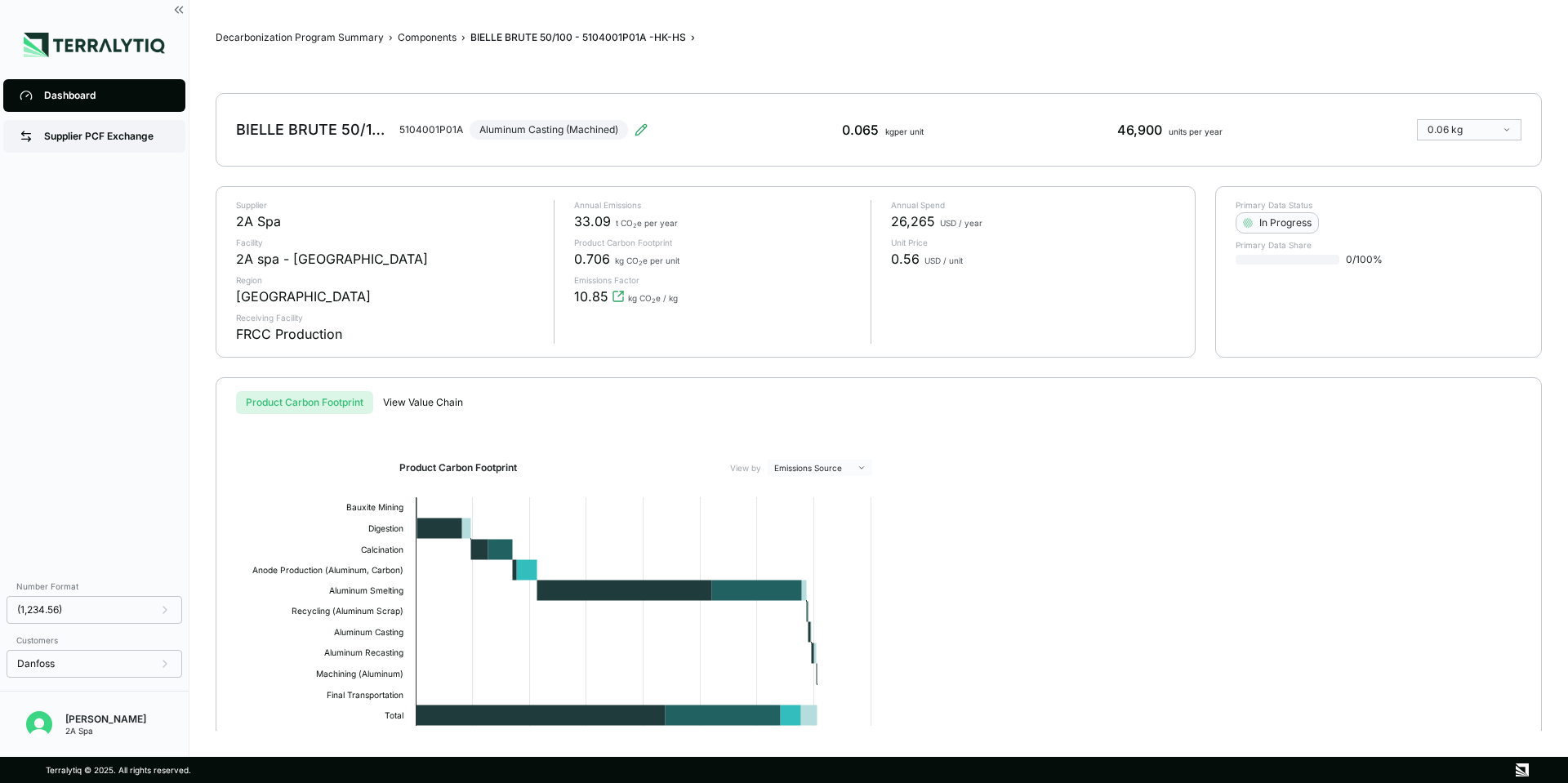 click on "Supplier PCF Exchange" at bounding box center [106, 136] 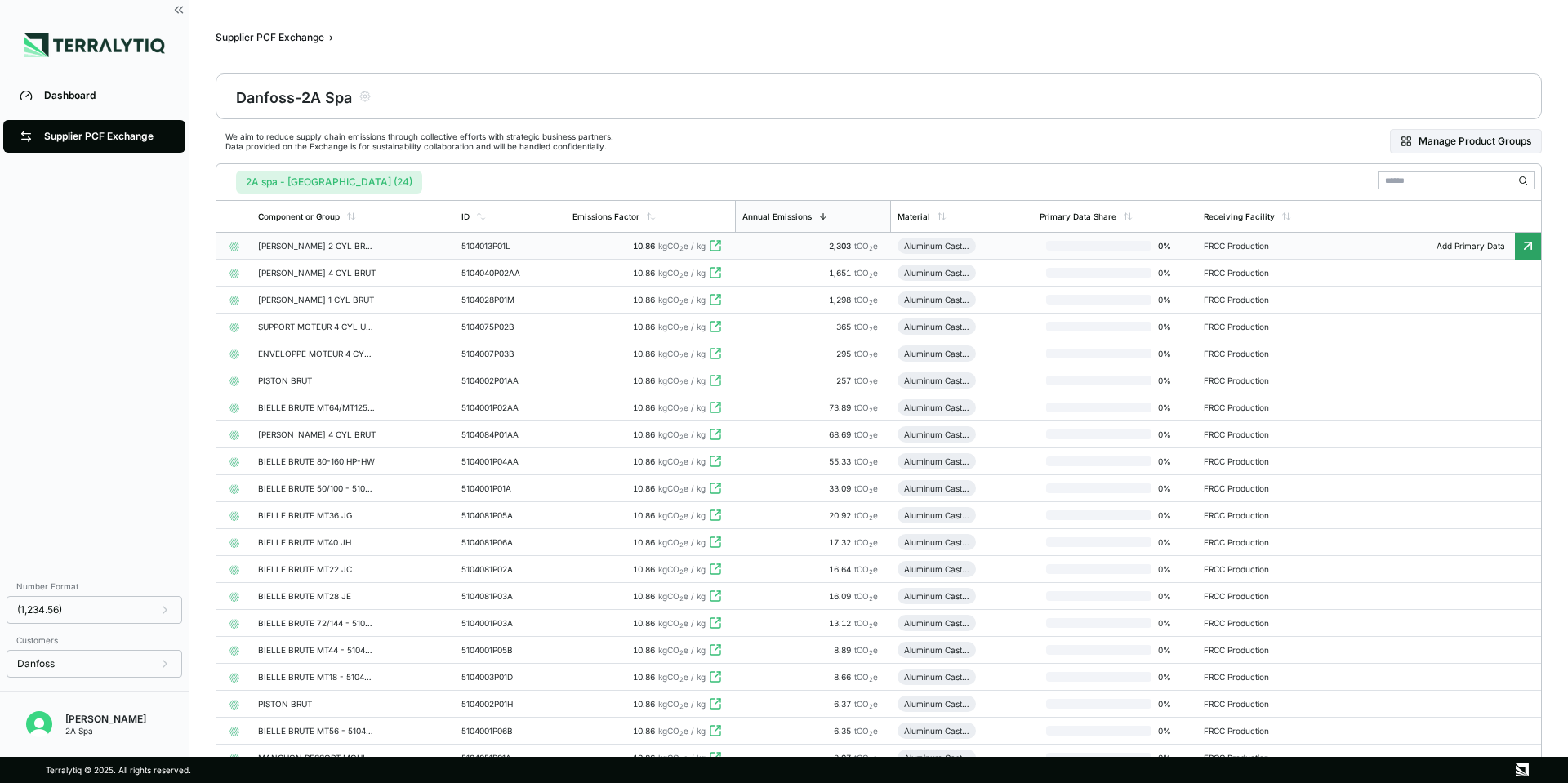 click on "CARTER 2 CYL BRUT  5 VIS" at bounding box center [317, 246] 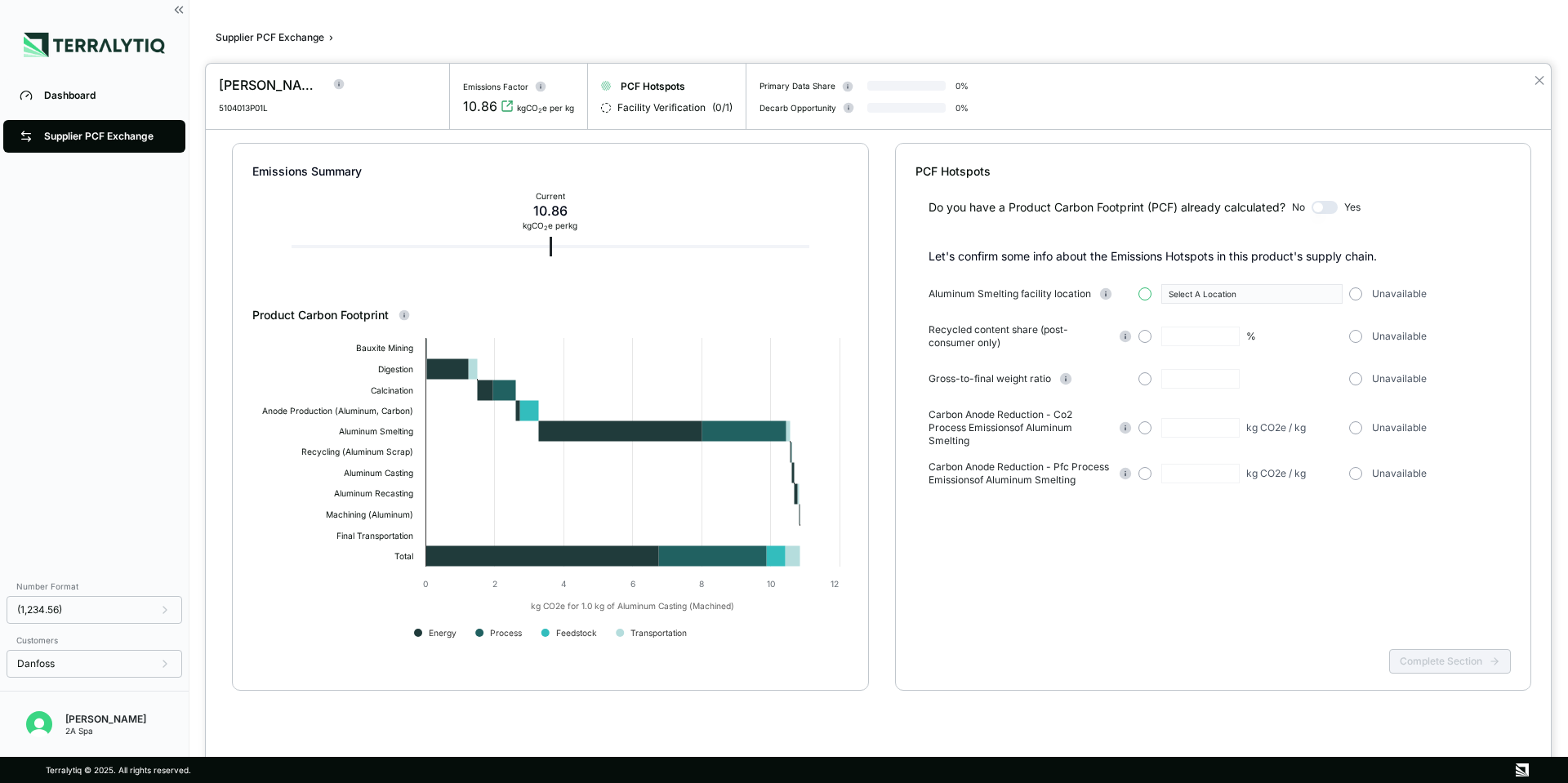 click at bounding box center [1145, 294] 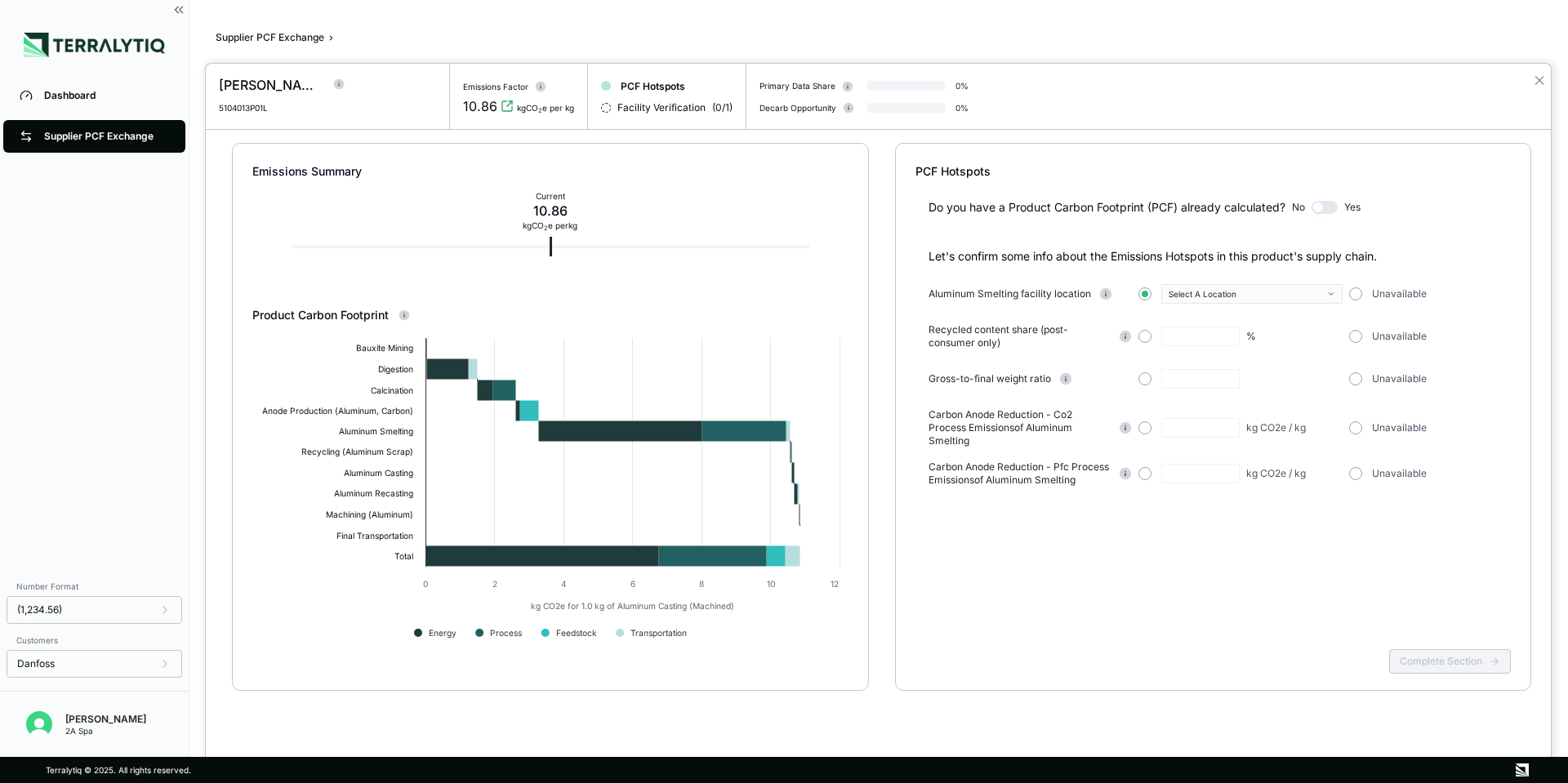 click on "Select A Location" at bounding box center (1246, 294) 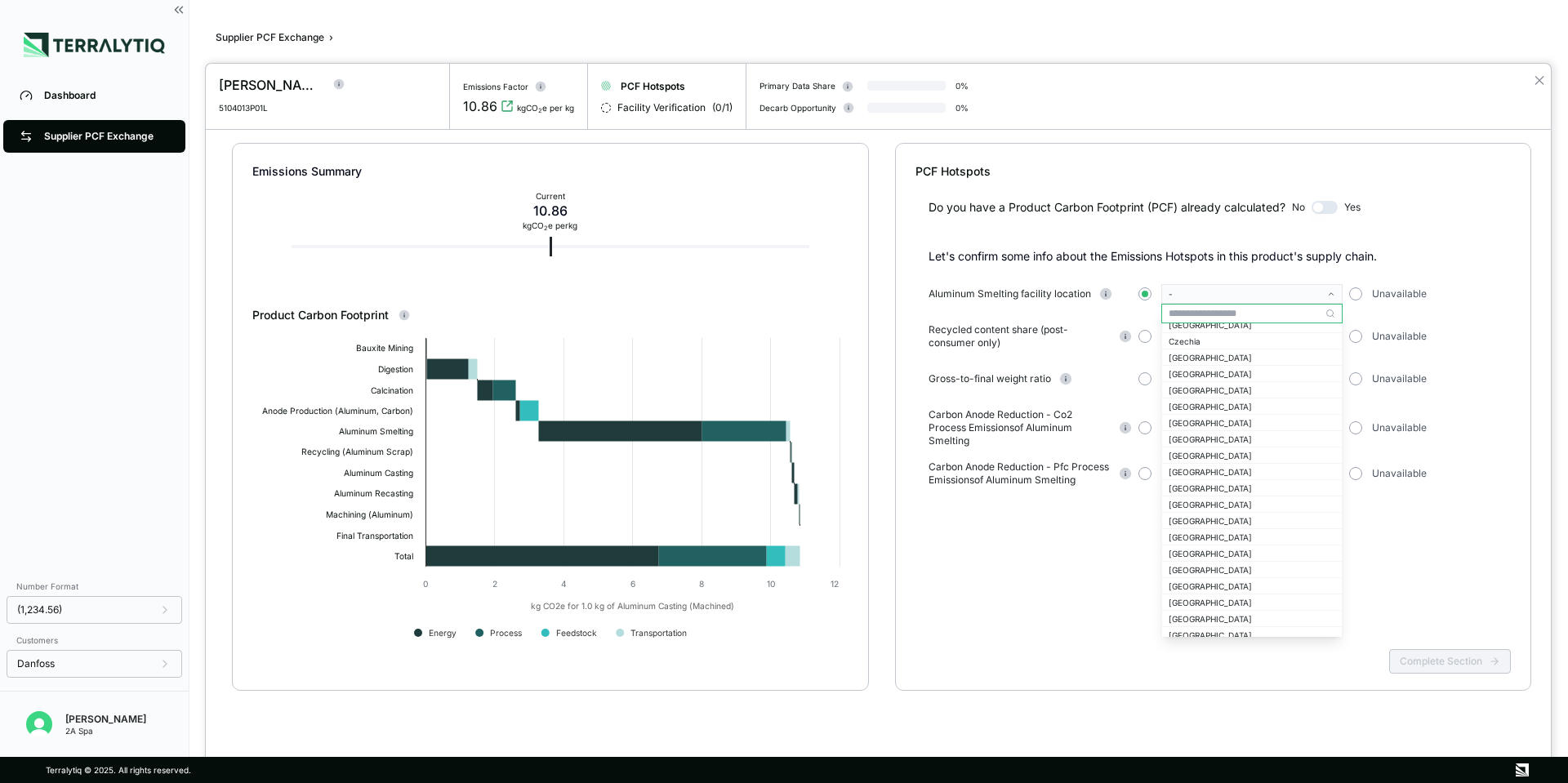 scroll, scrollTop: 408, scrollLeft: 0, axis: vertical 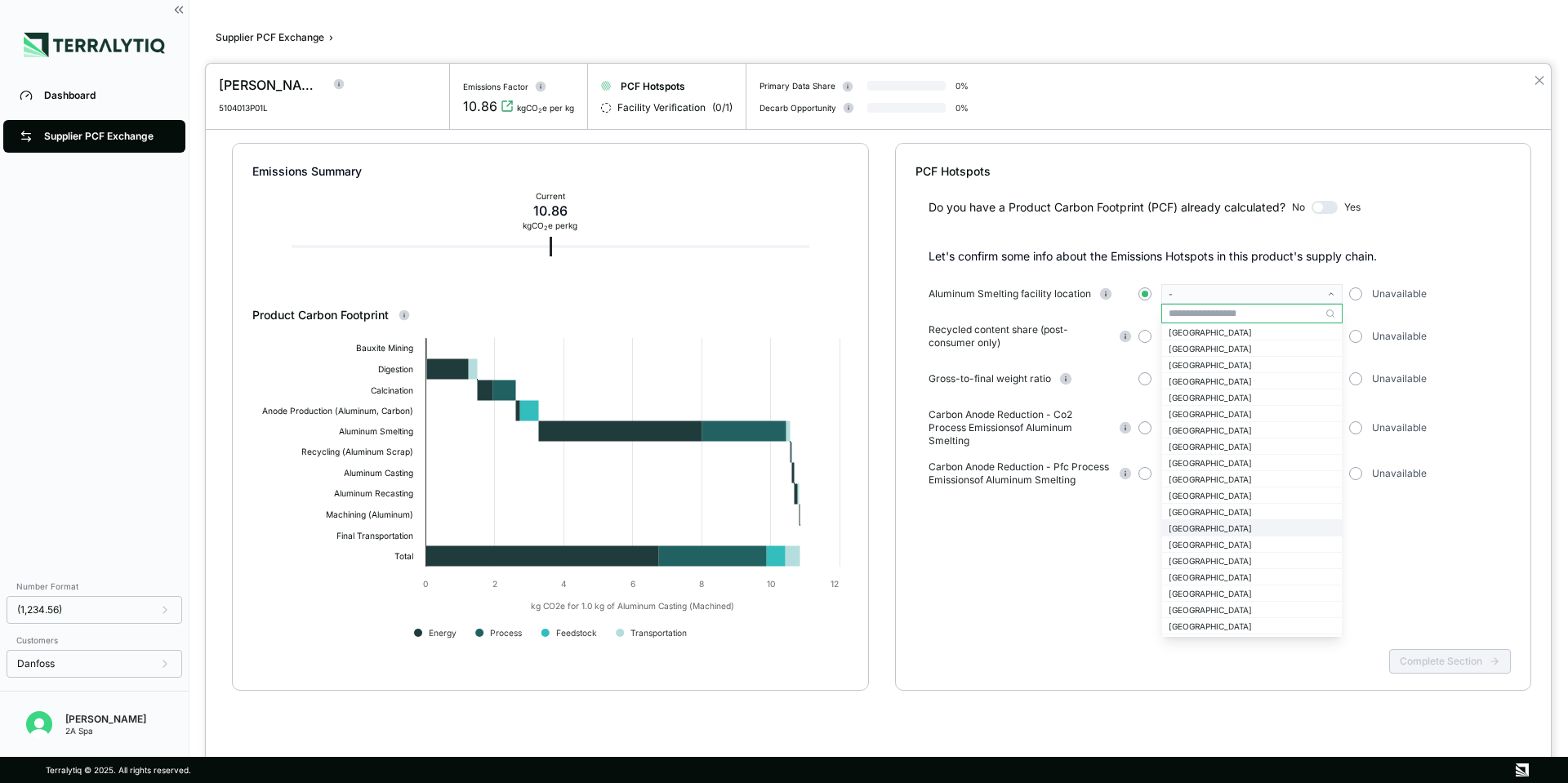 click on "Italy" at bounding box center (1252, 528) 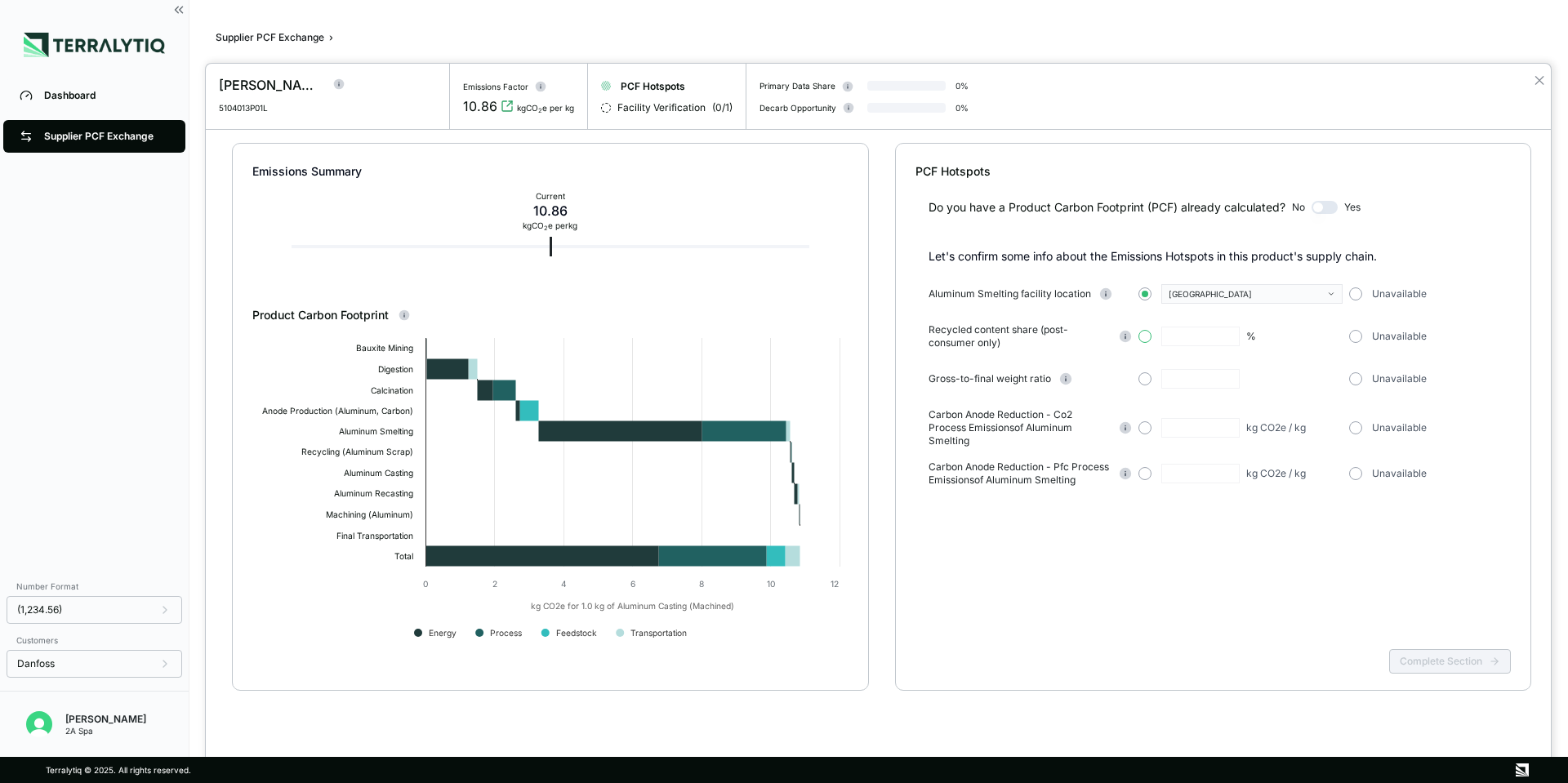 click at bounding box center [1145, 336] 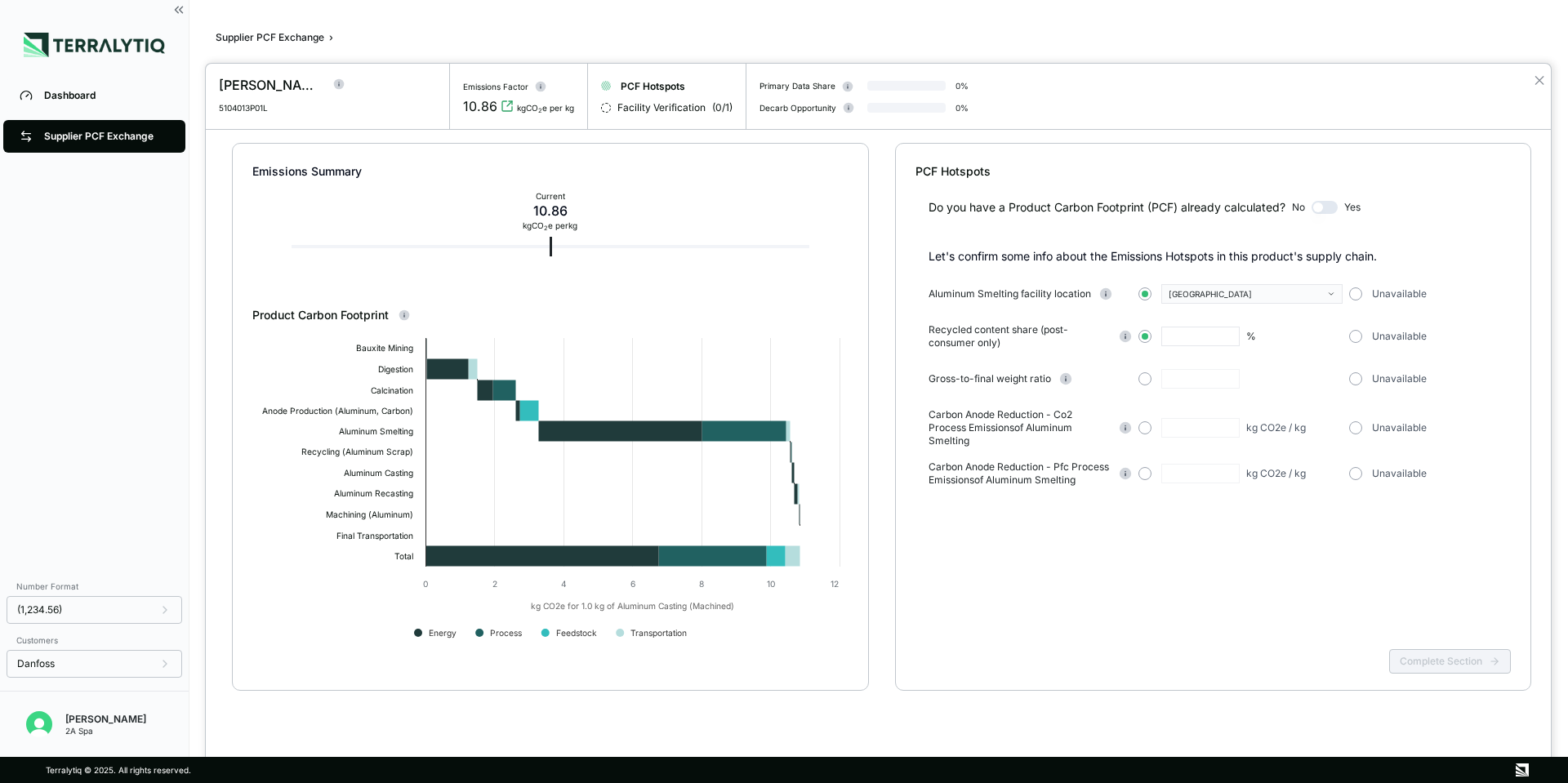 click at bounding box center [1200, 336] 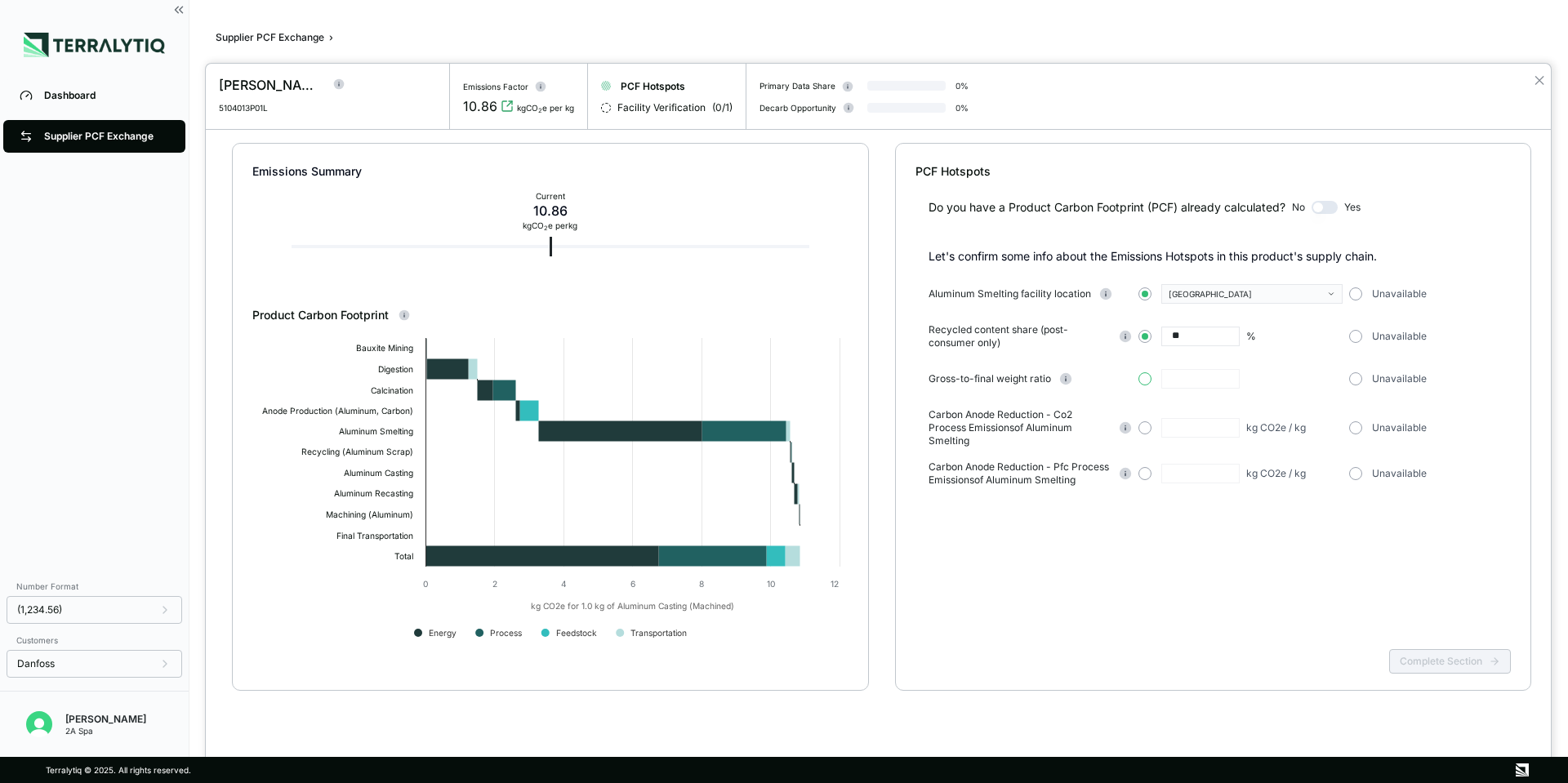 type on "**" 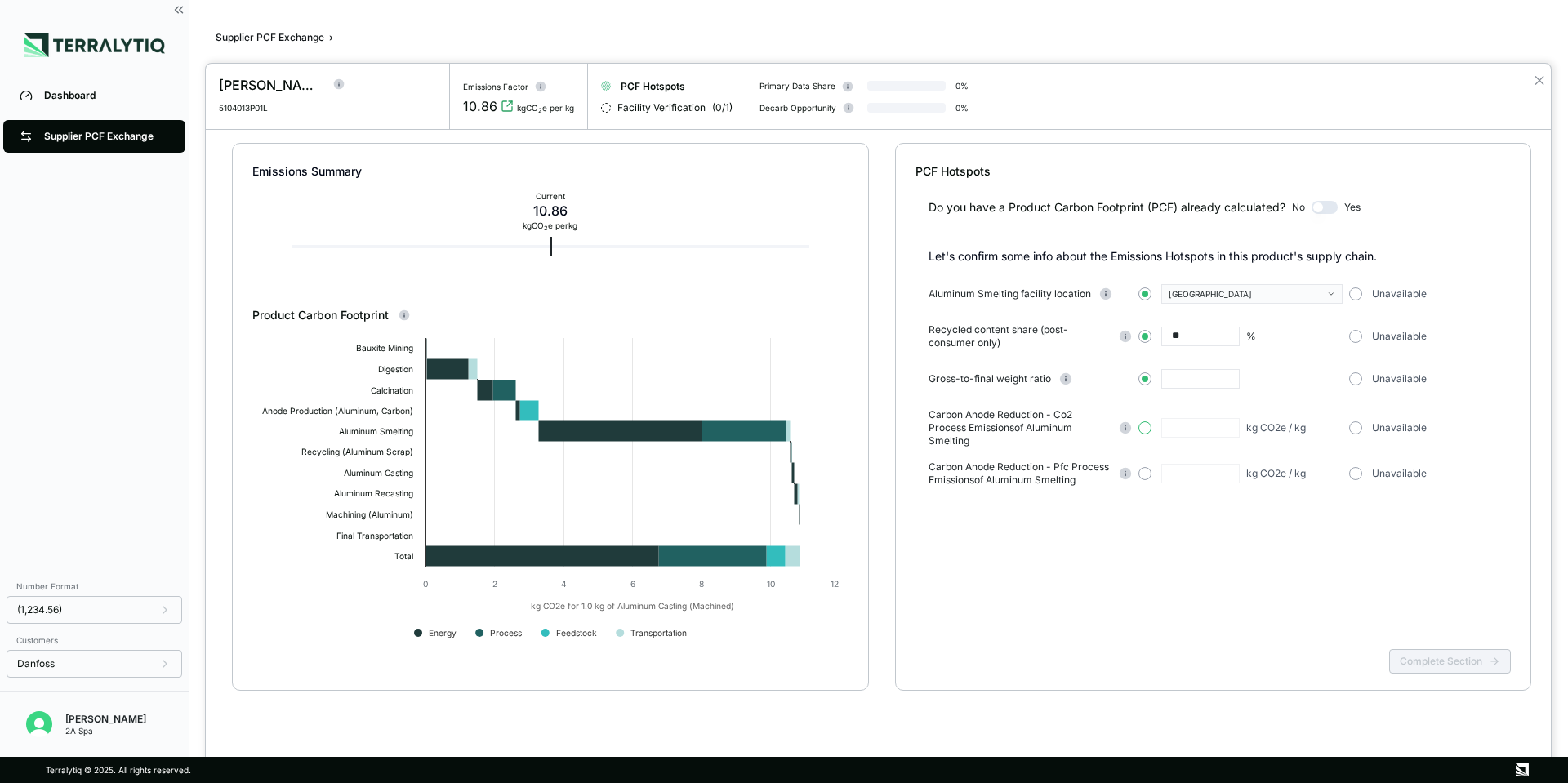 click at bounding box center (1145, 428) 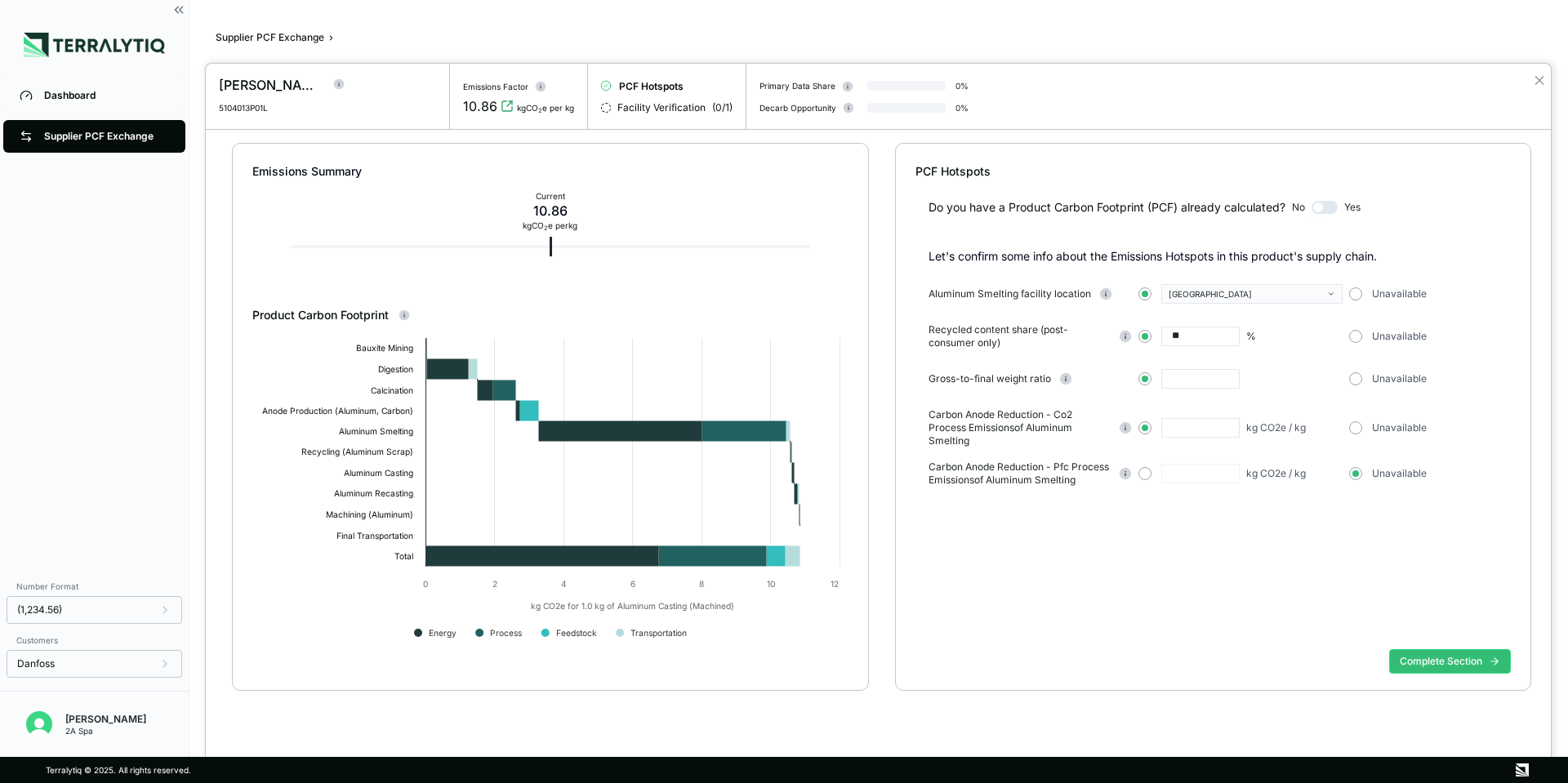 click at bounding box center [1200, 428] 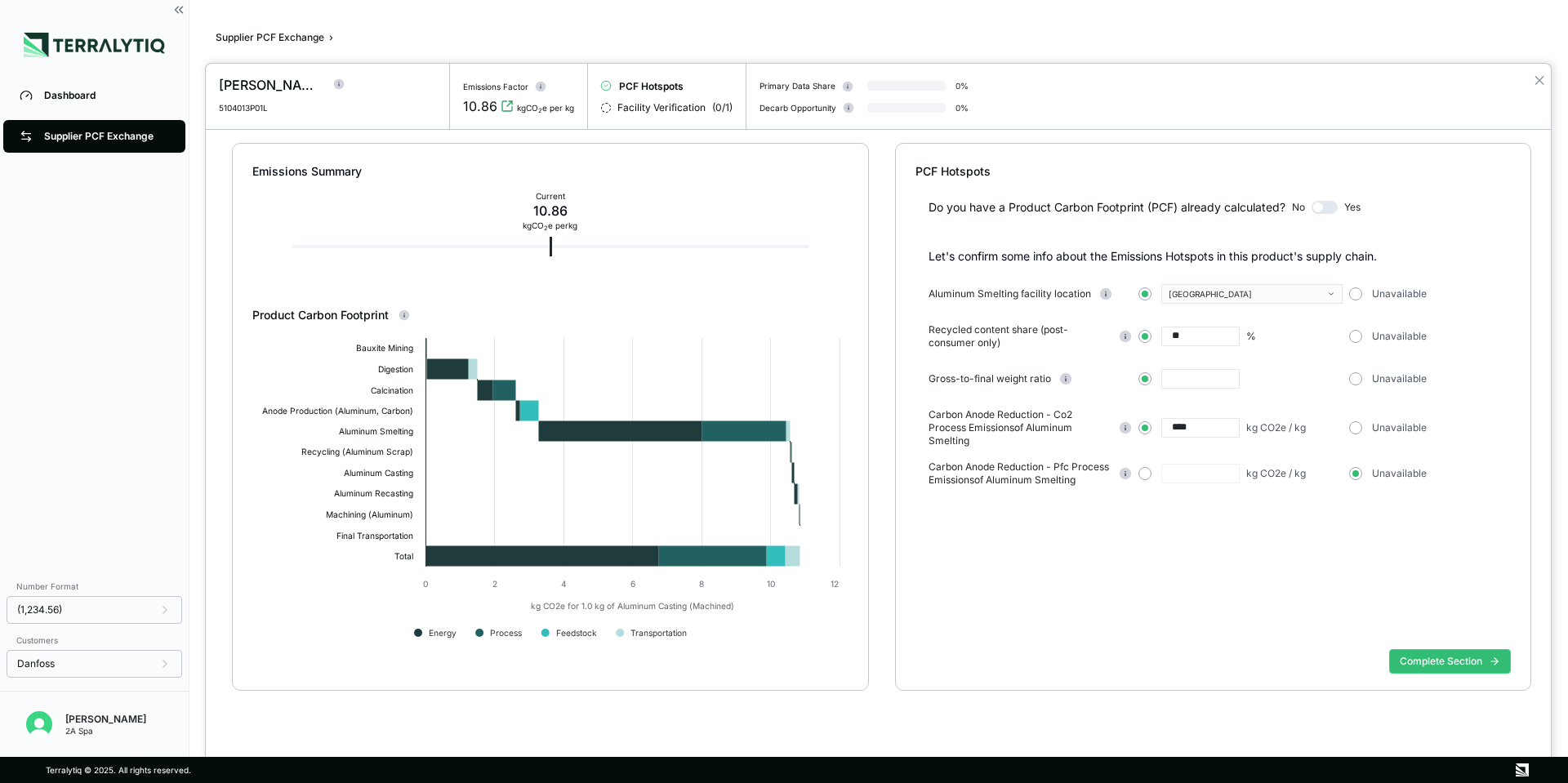 type on "****" 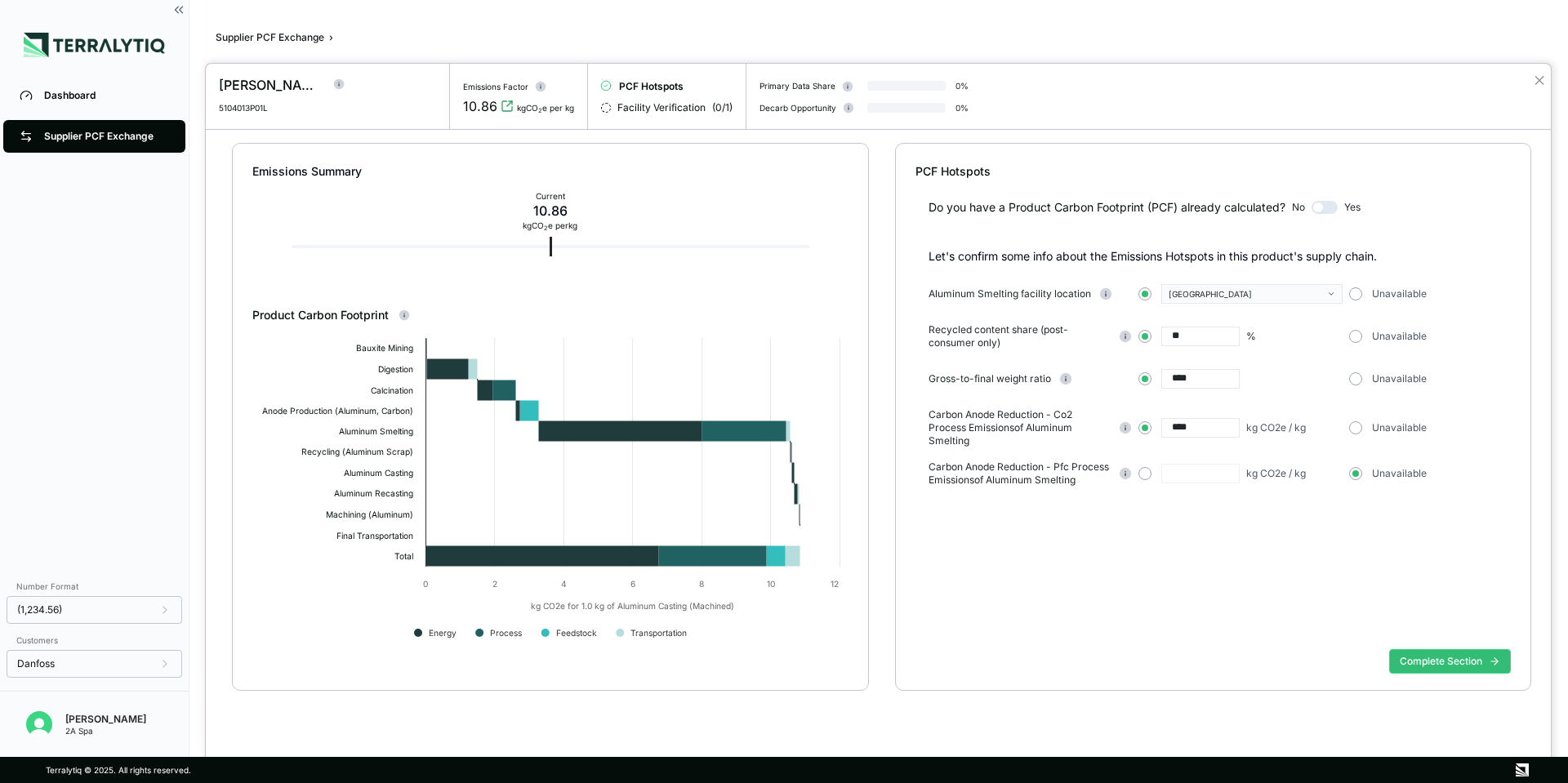 type on "****" 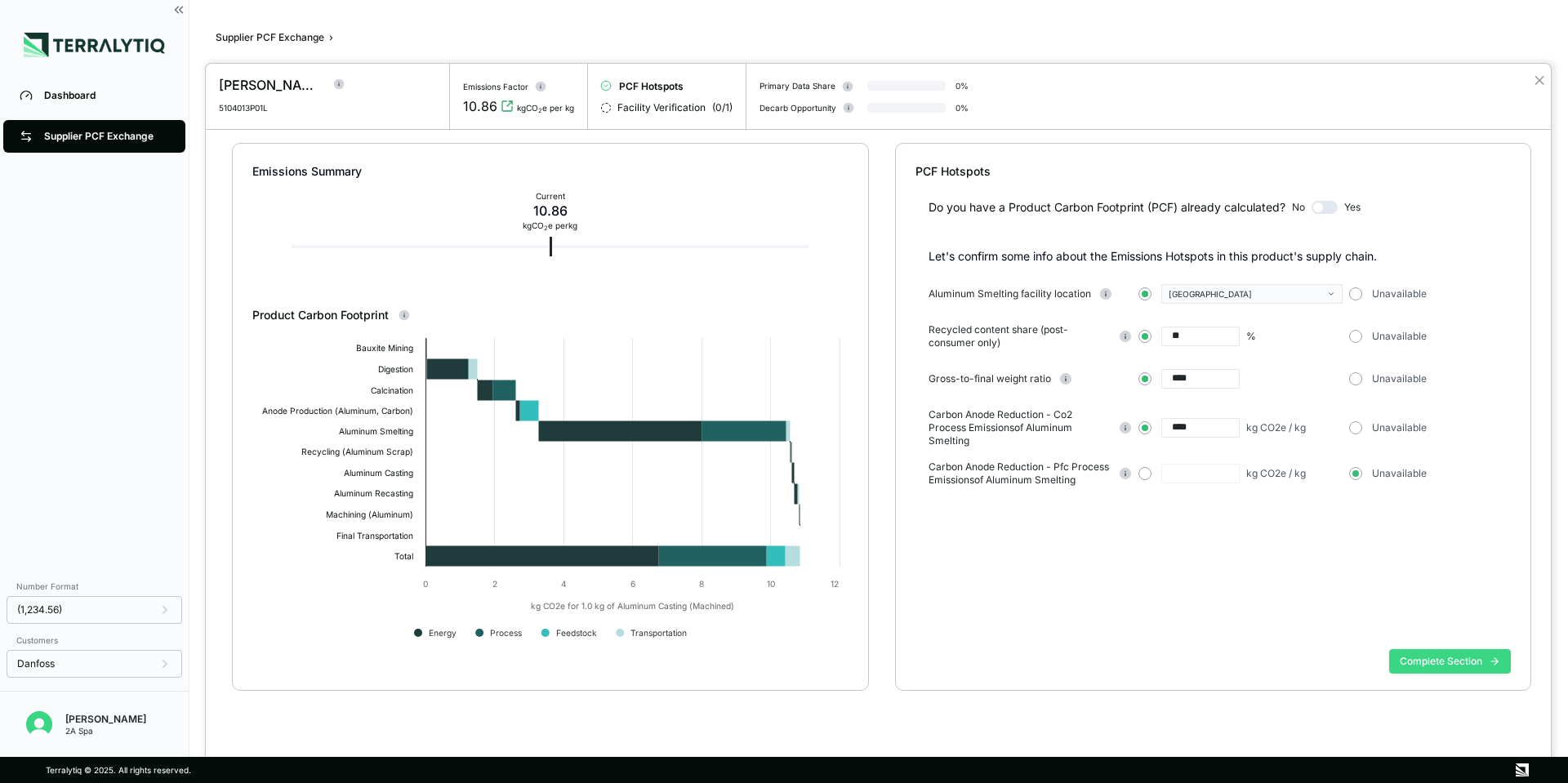 click on "Complete Section" at bounding box center [1450, 661] 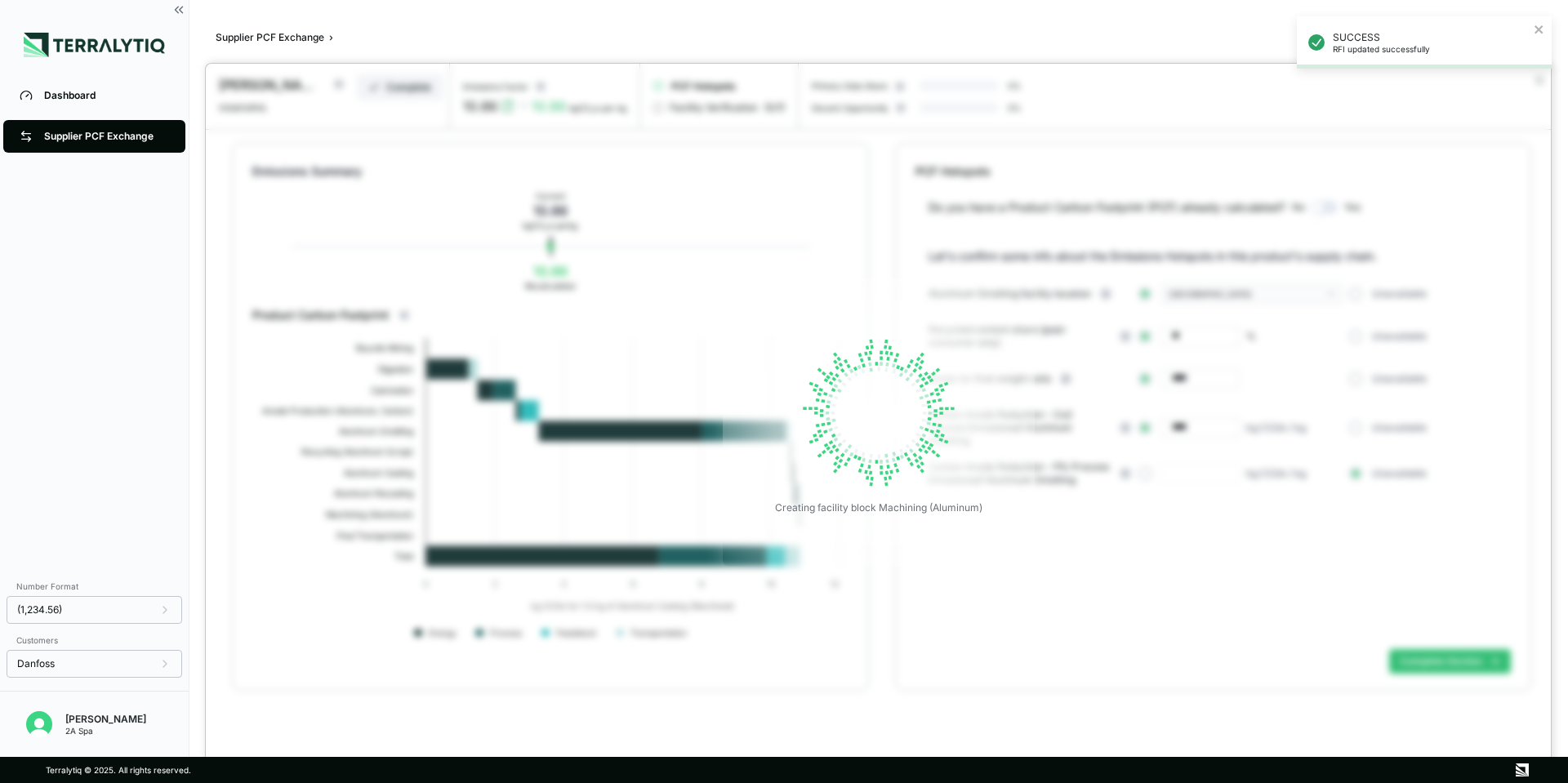 click on "Creating facility block Machining (Aluminum)" at bounding box center (878, 423) 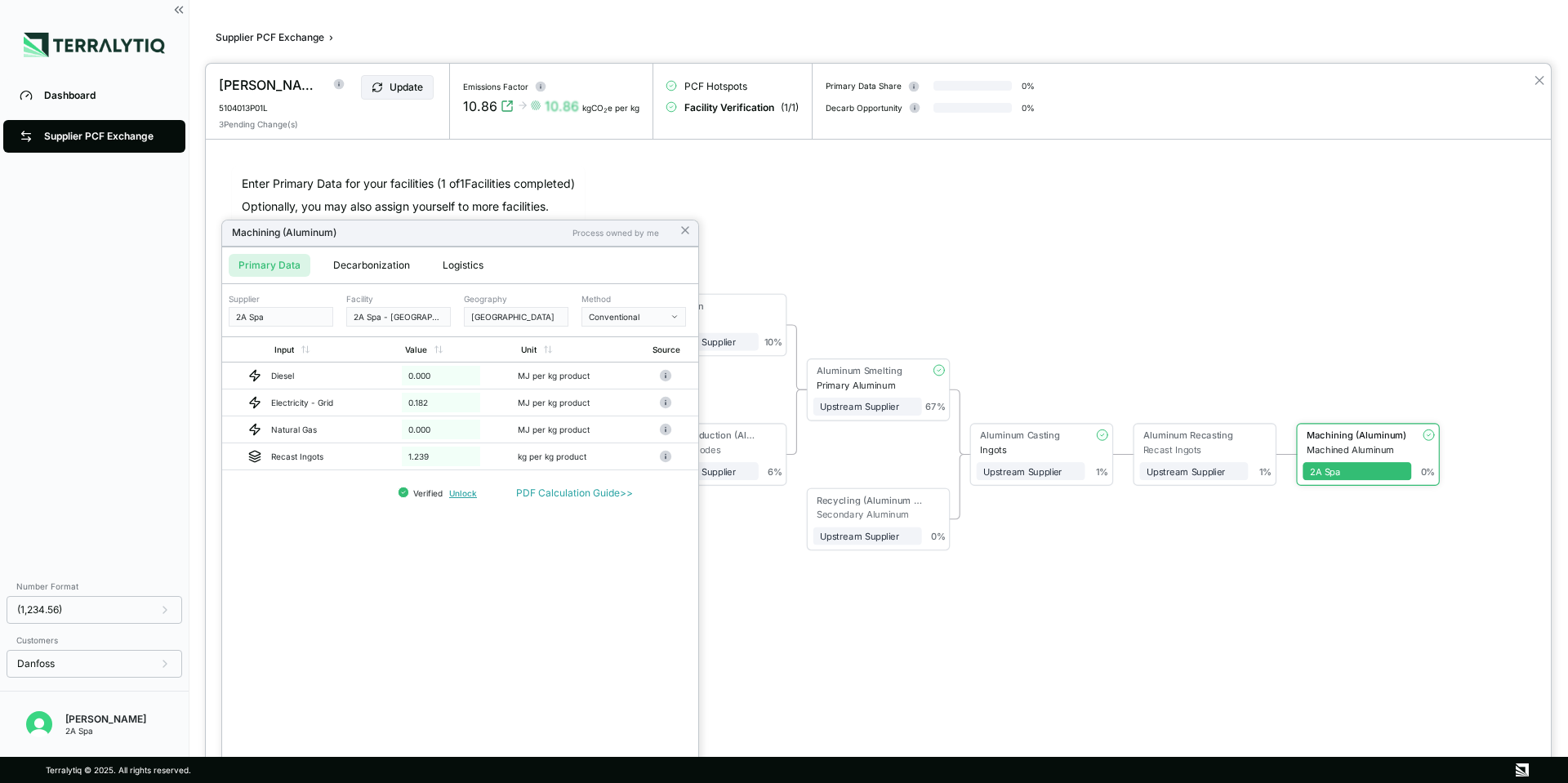 click at bounding box center (878, 423) 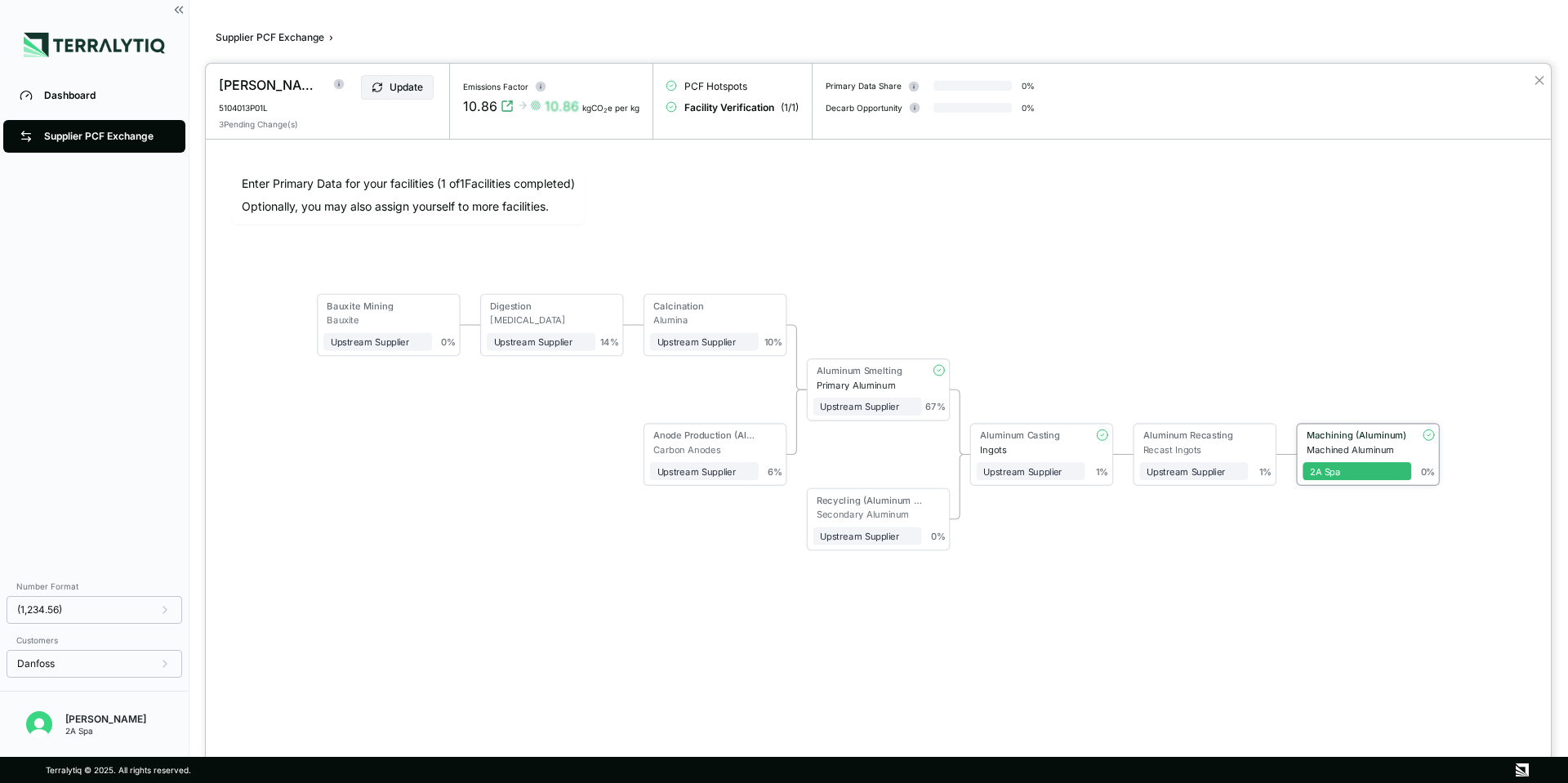 click on "Machined Aluminum" at bounding box center (1359, 449) 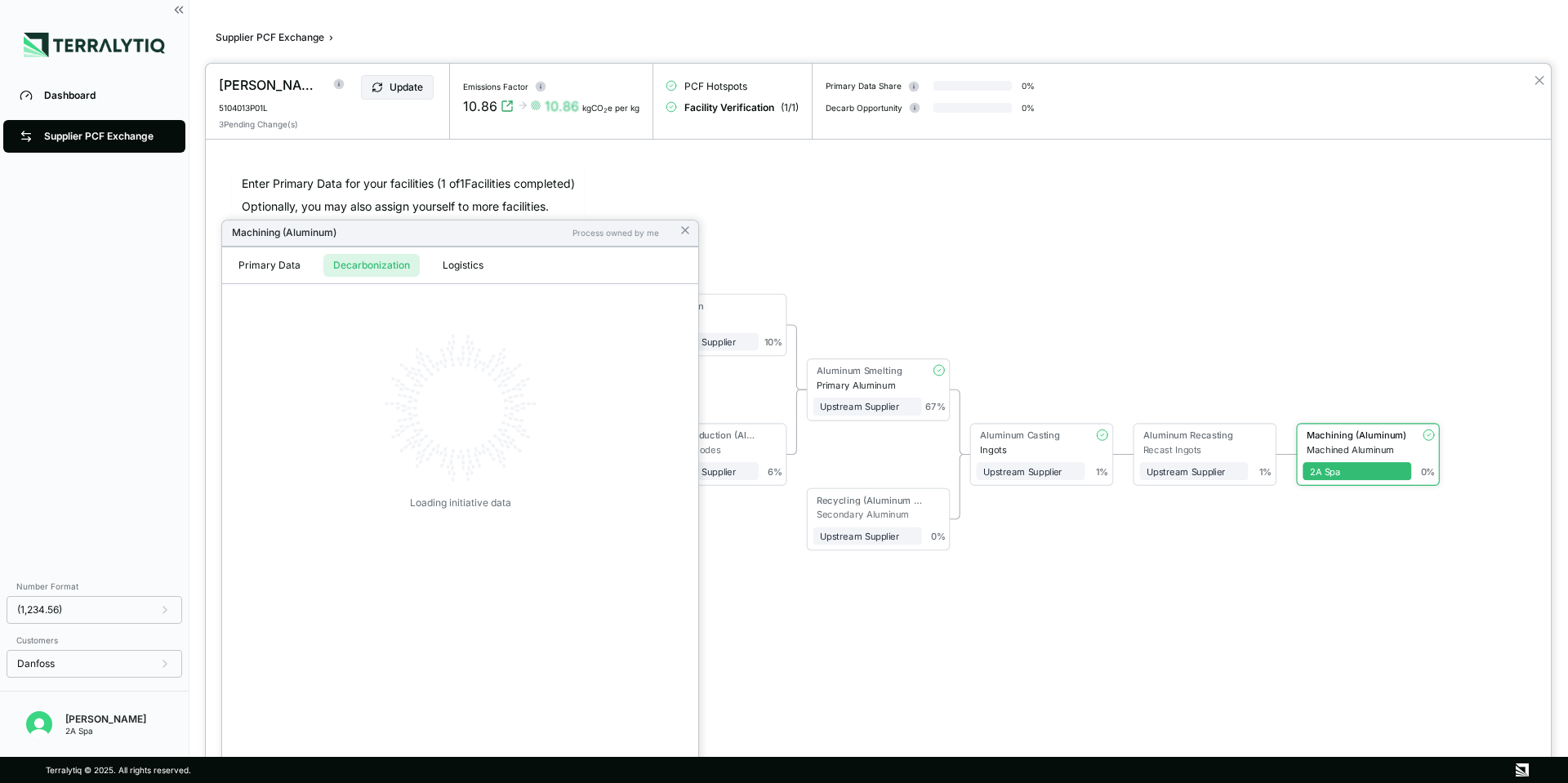 click on "Decarbonization" at bounding box center [372, 265] 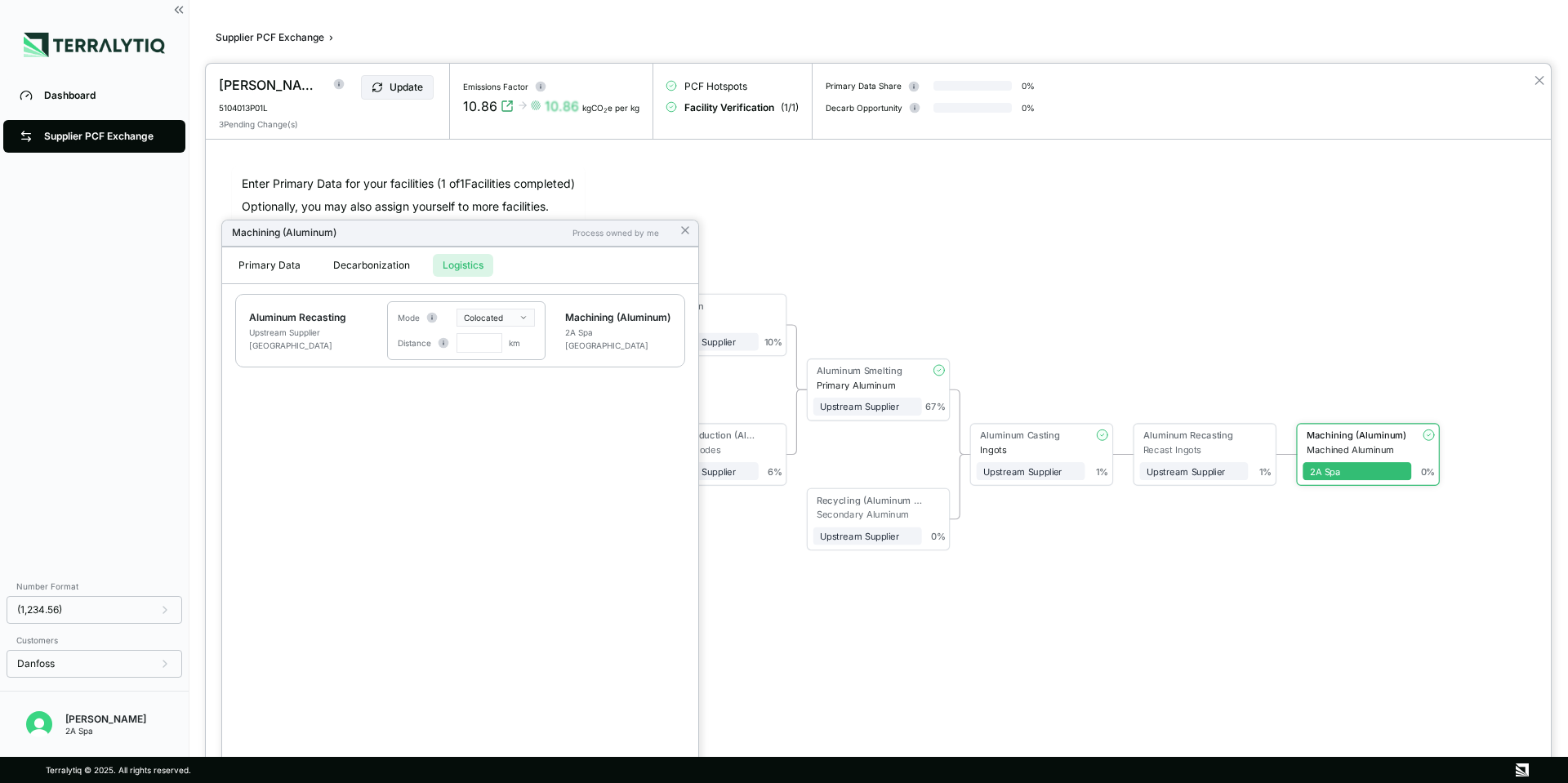 click on "Logistics" at bounding box center (463, 265) 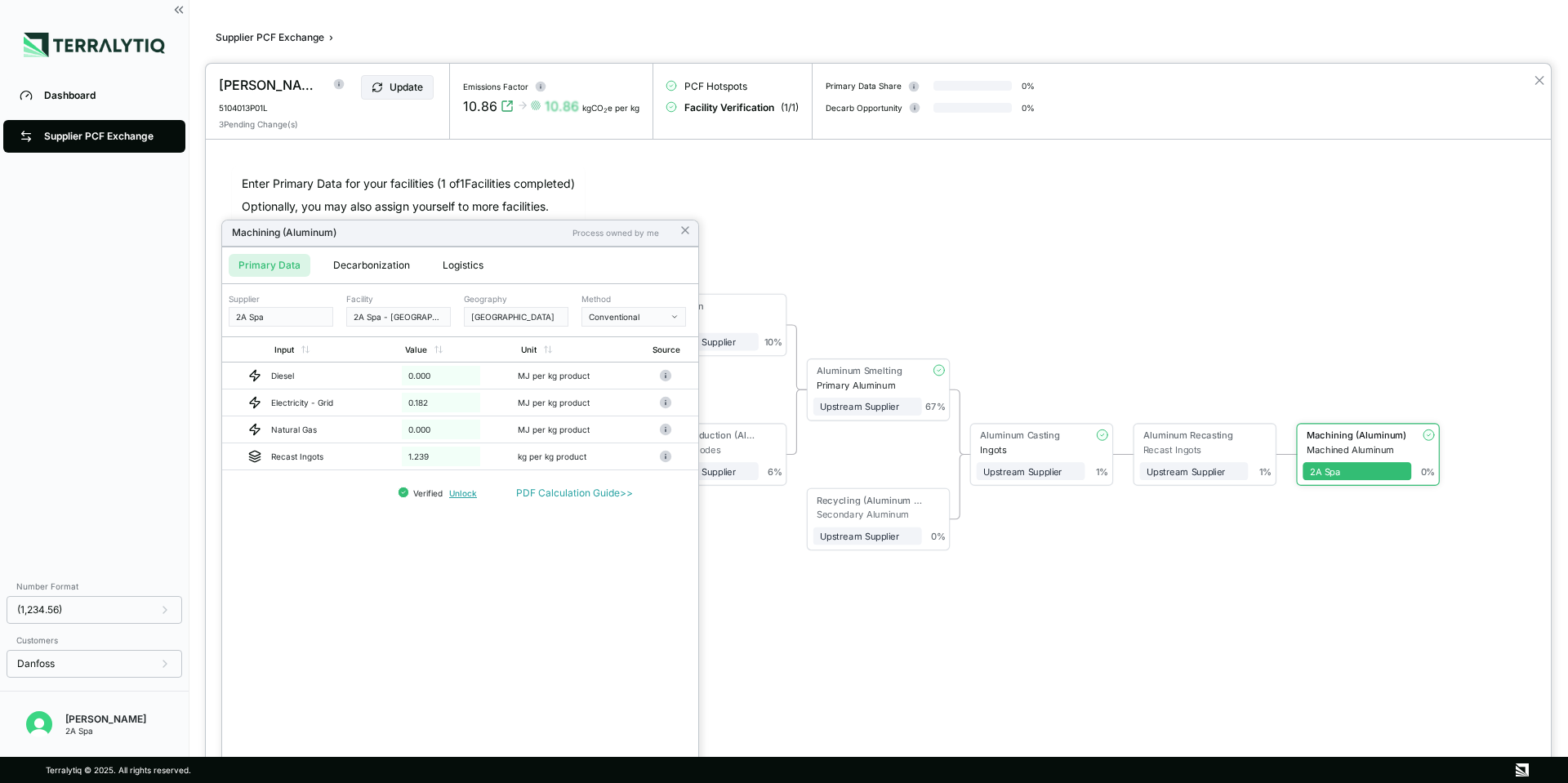 click on "Machining (Aluminum) Process owned by   me Primary Data Decarbonization Logistics Supplier 2A Spa Facility 2A Spa - Italy Geography ITALY Method Conventional Input Value Unit Source Diesel 0.000 MJ per kg product Electricity - Grid 0.182 MJ per kg product Natural Gas 0.000 MJ per kg product Recast Ingots 1.239 kg per kg product Verified Unlock PDF Calculation Guide  >>" at bounding box center [460, 501] 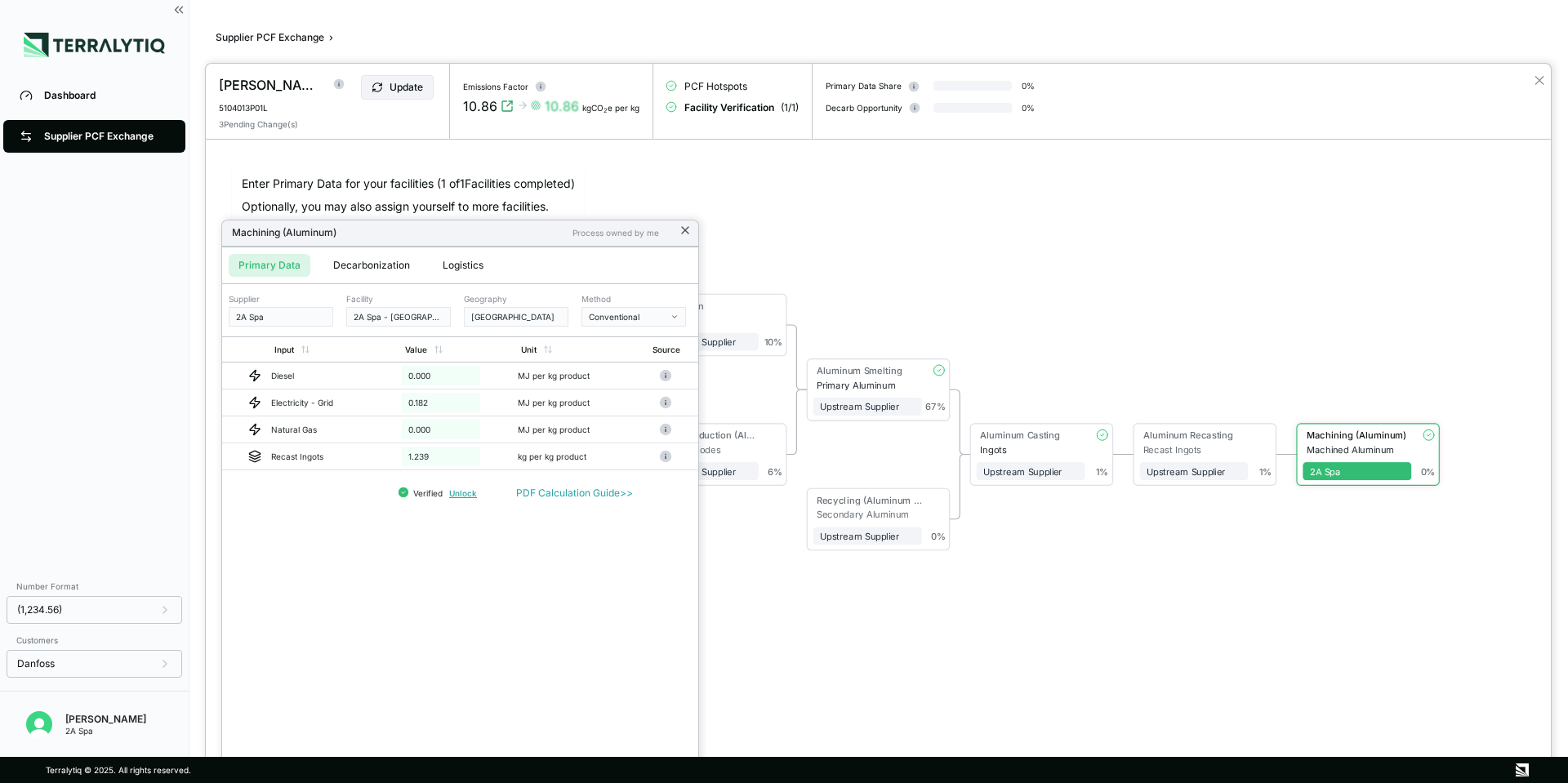 click 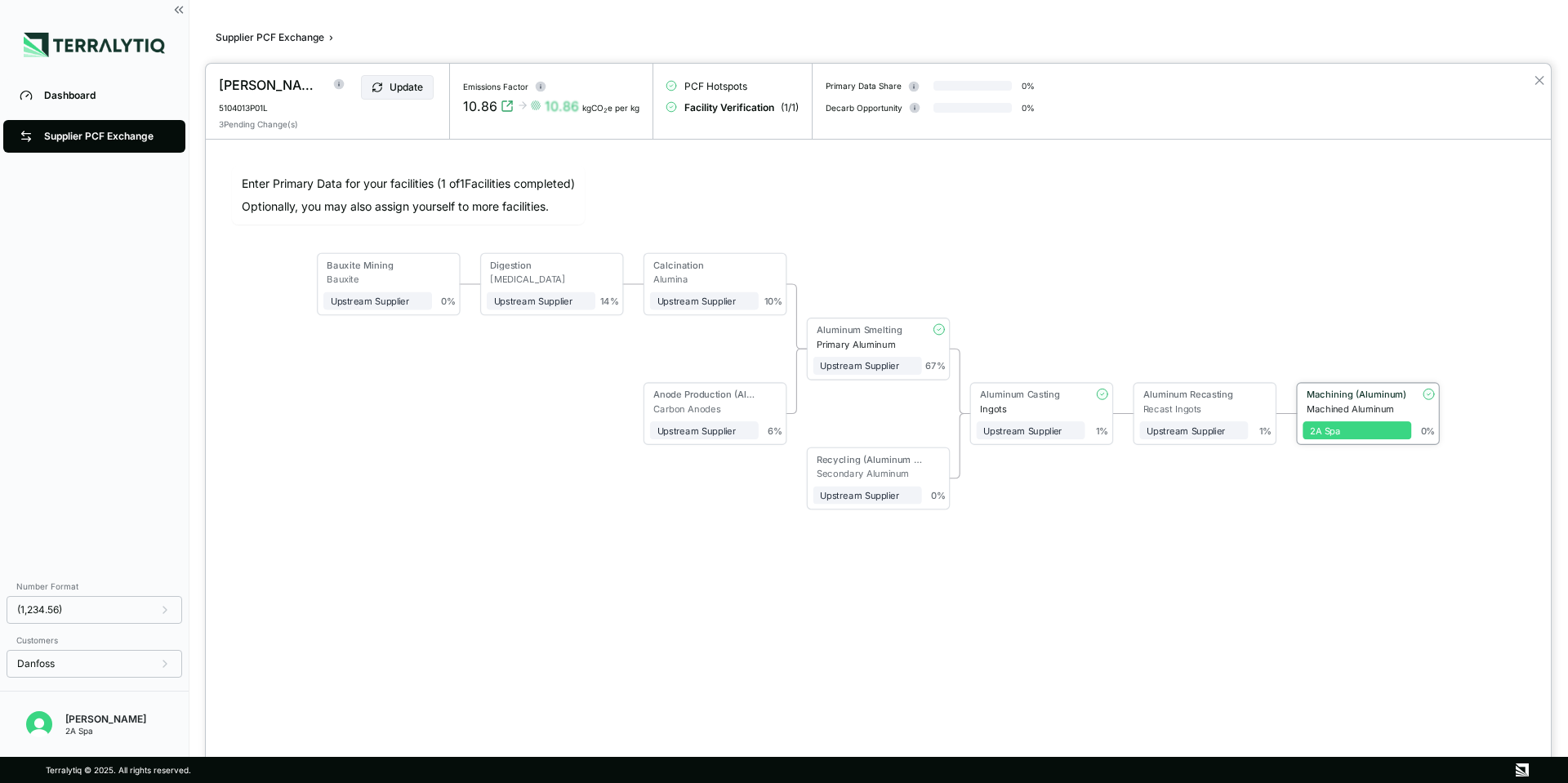 click on "2A Spa" at bounding box center [1356, 429] 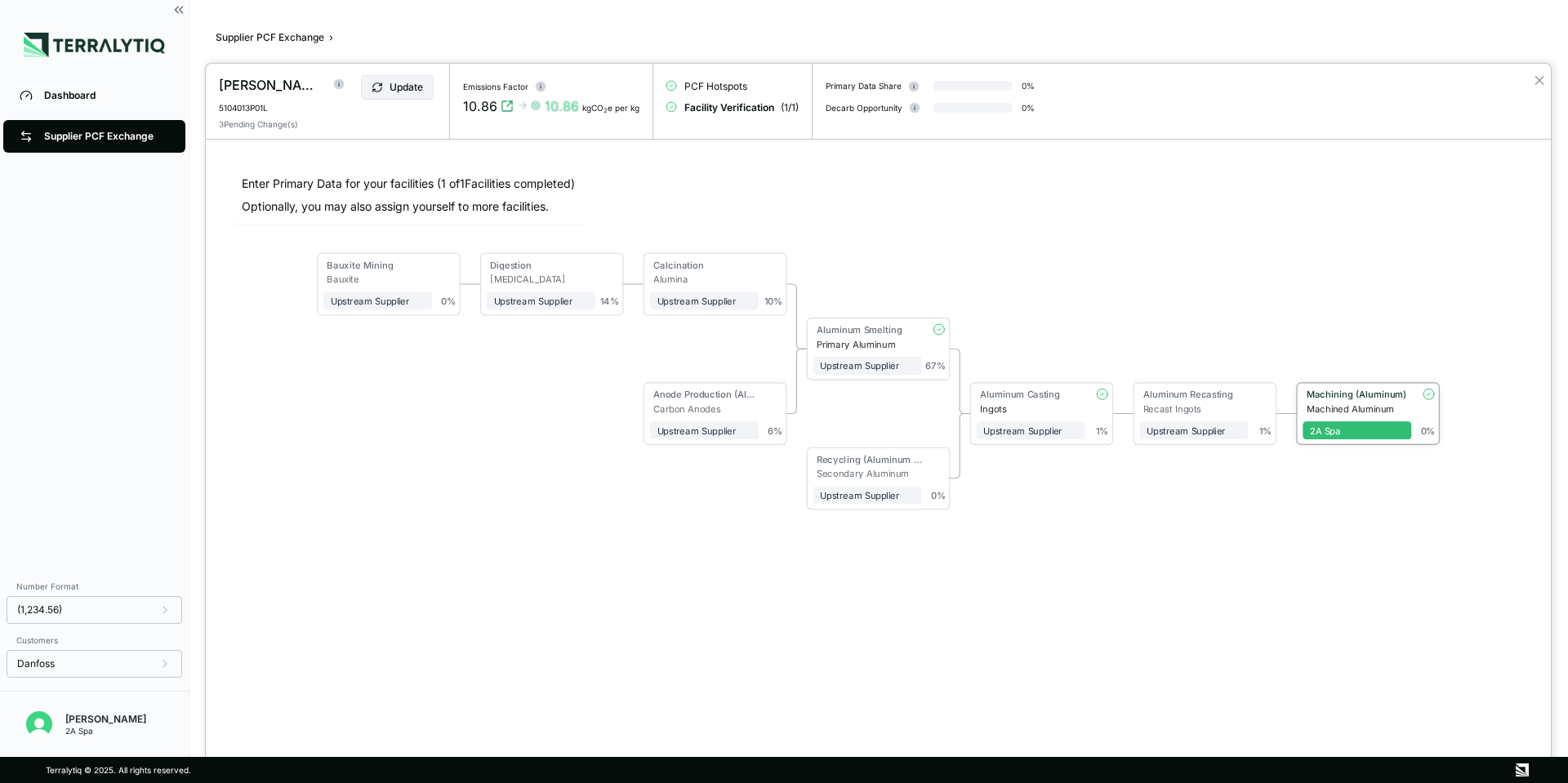 click on "Machining (Aluminum)" at bounding box center (1355, 396) 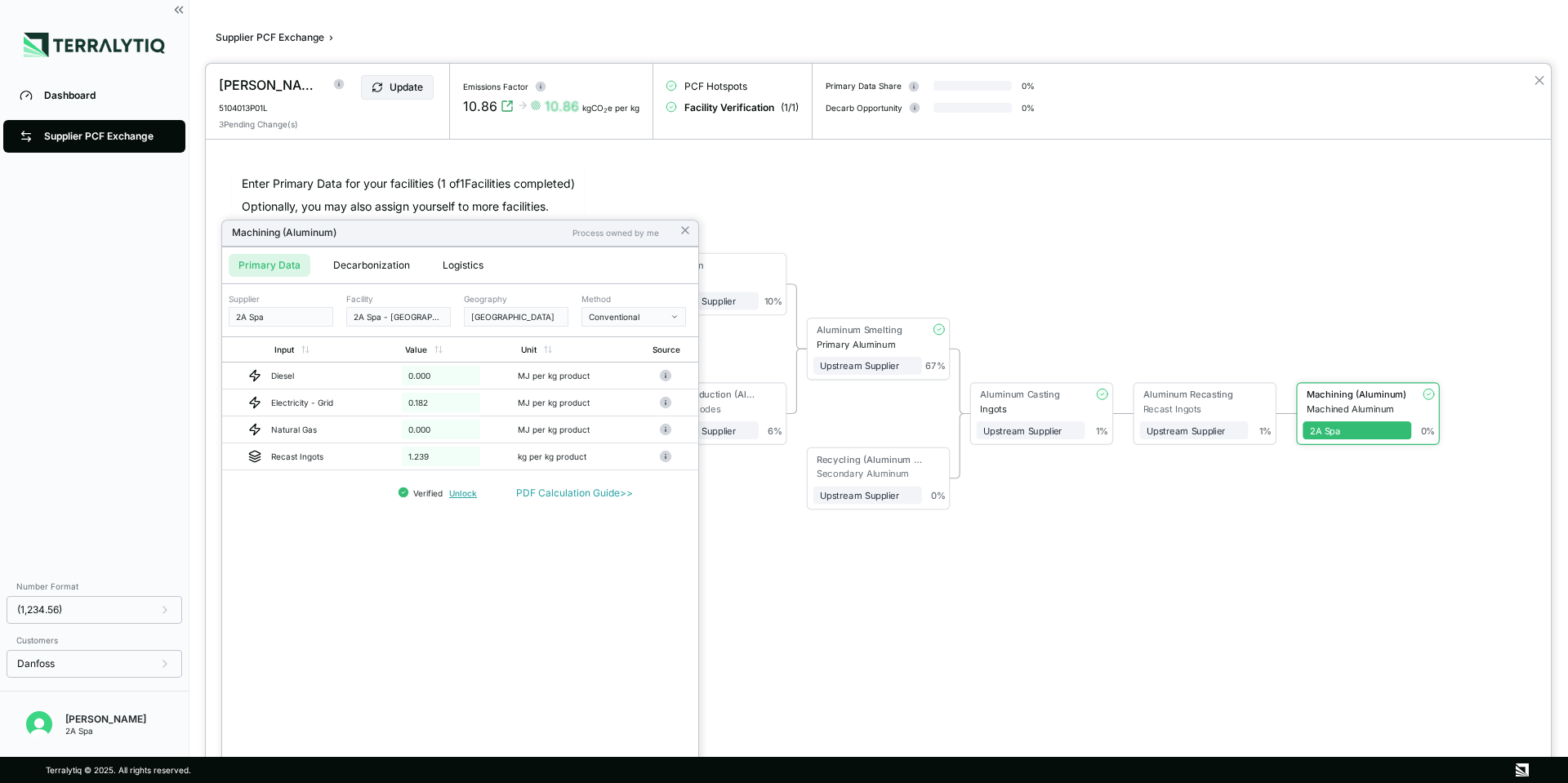 click at bounding box center (878, 423) 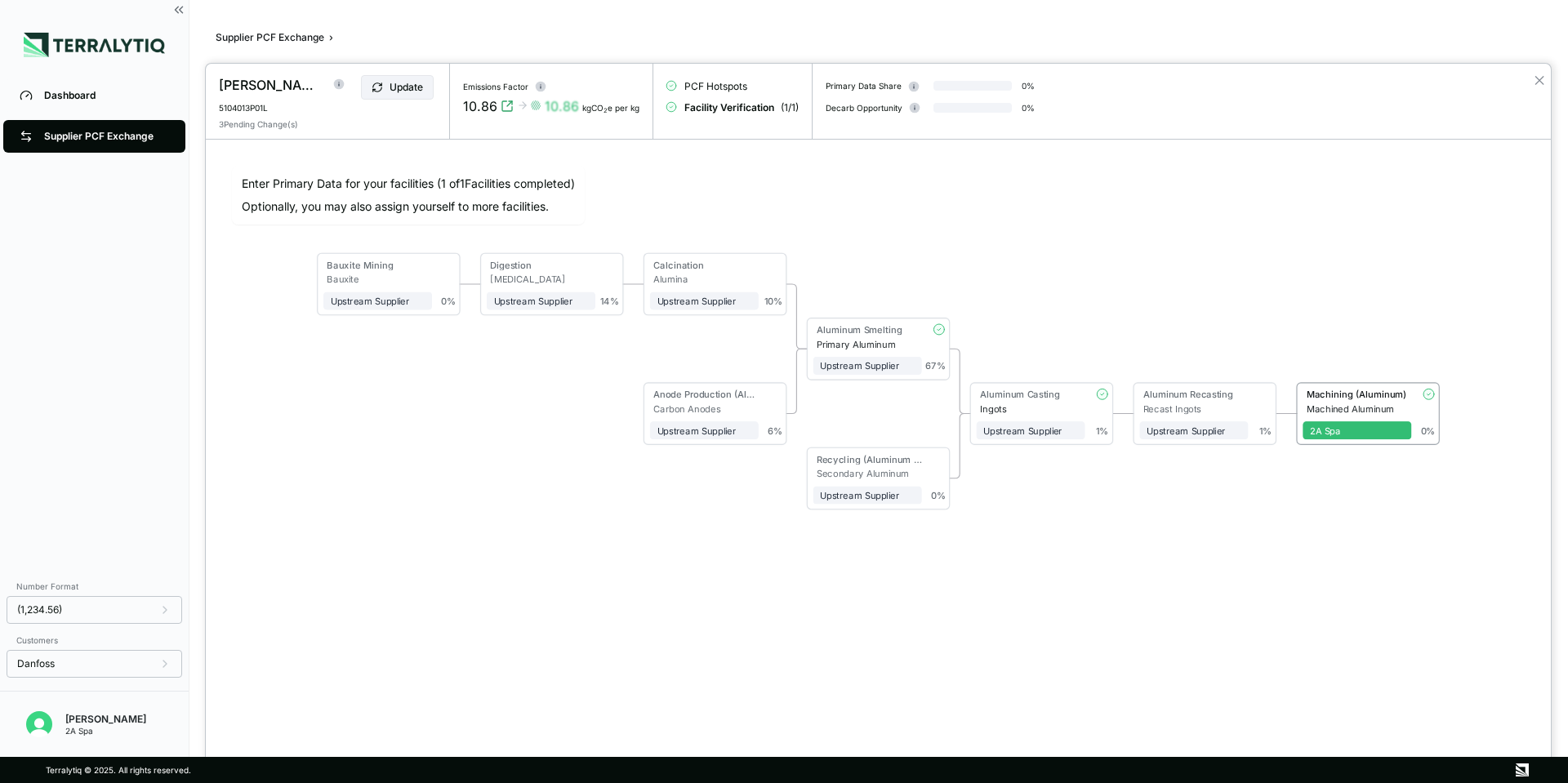 click on "5104013P01L" at bounding box center (278, 104) 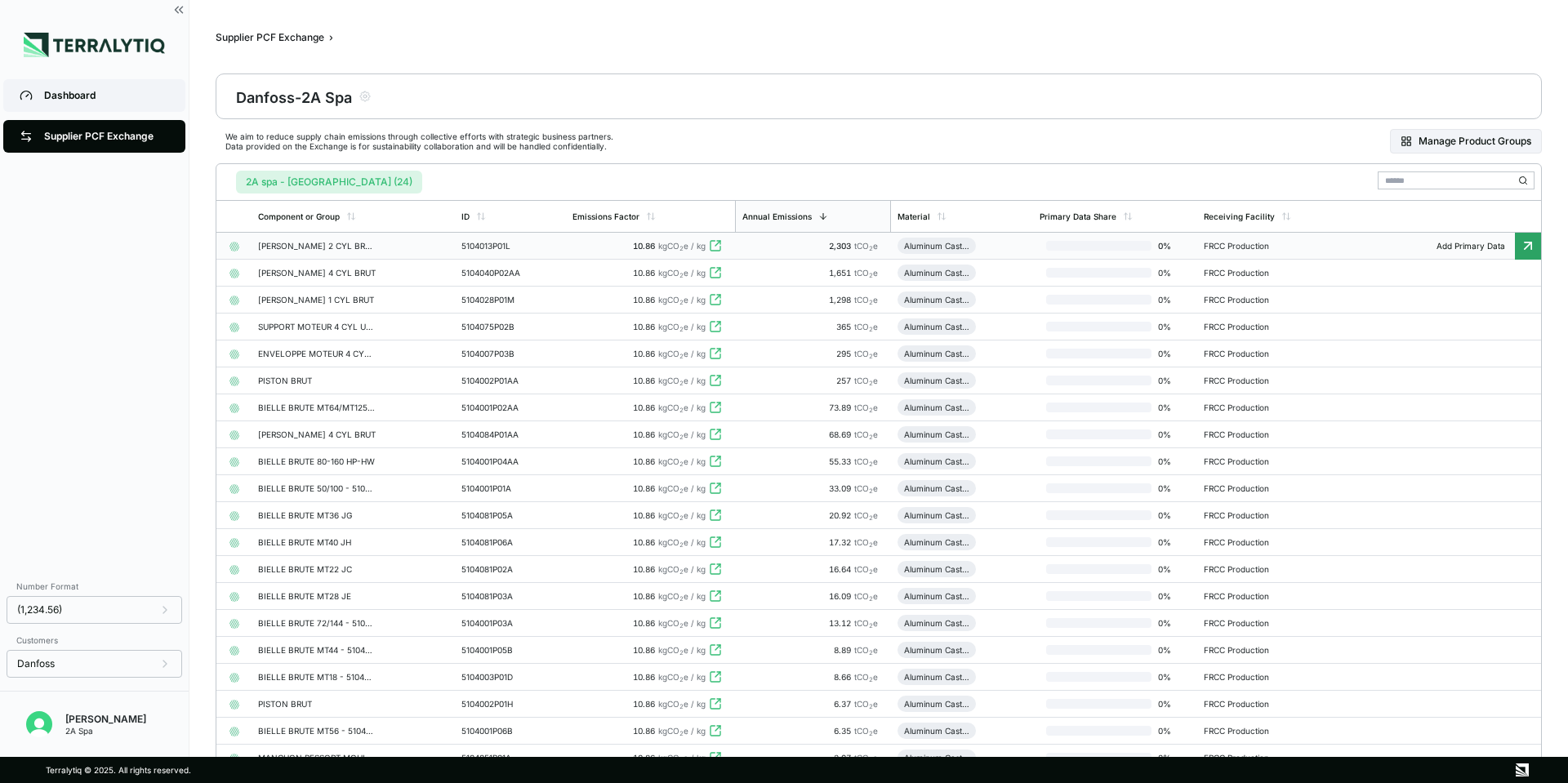 click on "Dashboard" at bounding box center (106, 96) 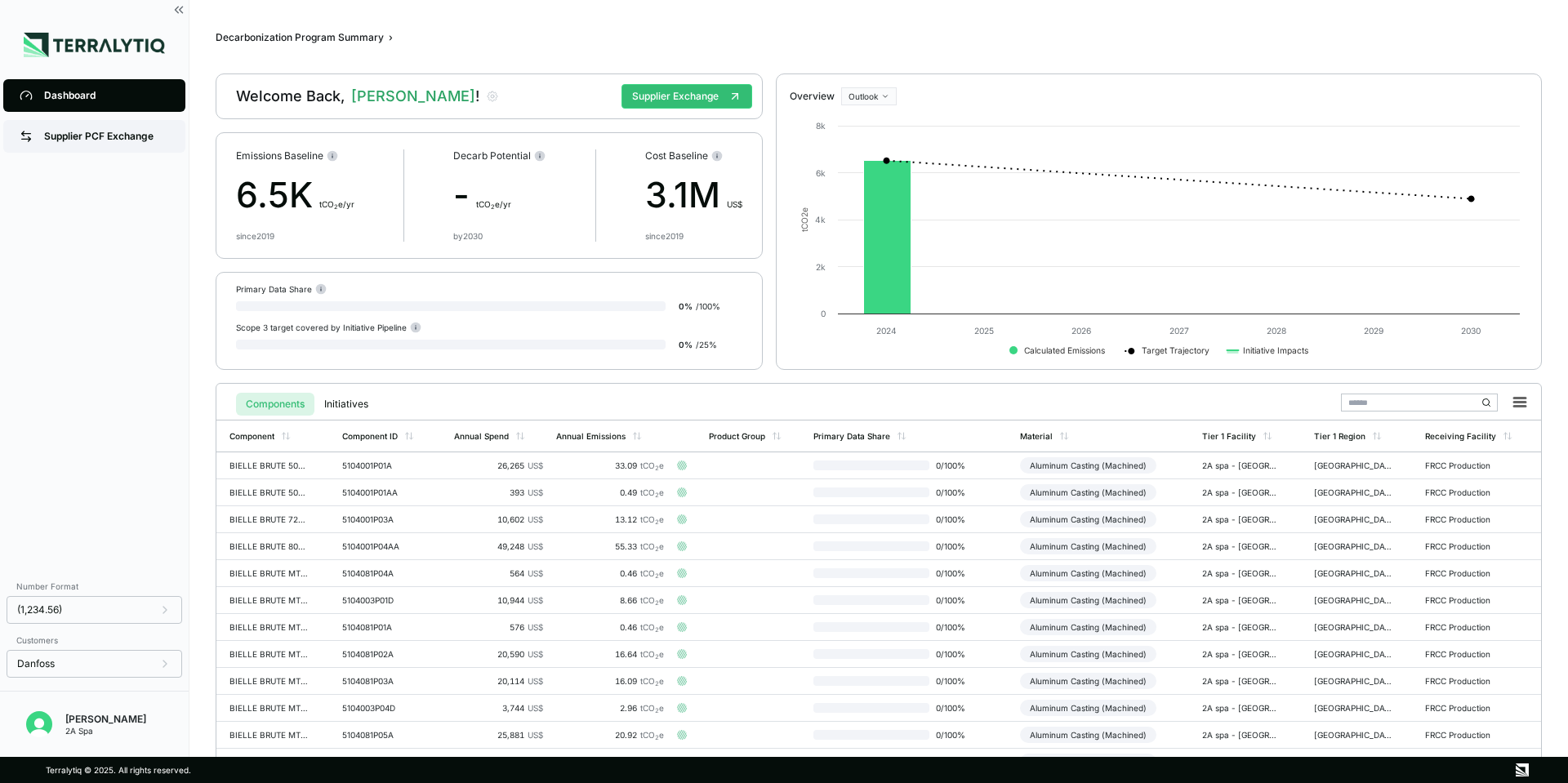 click on "Supplier PCF Exchange" at bounding box center [106, 136] 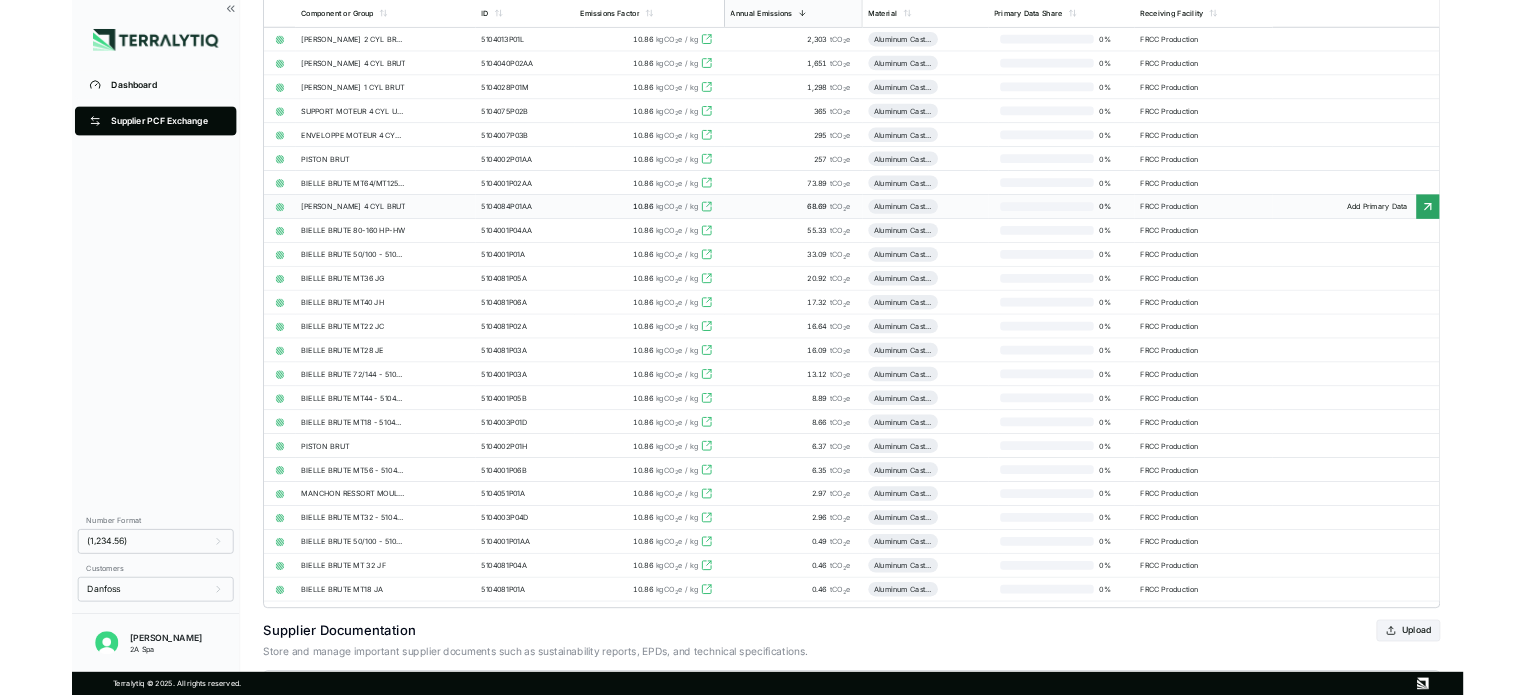 scroll, scrollTop: 0, scrollLeft: 0, axis: both 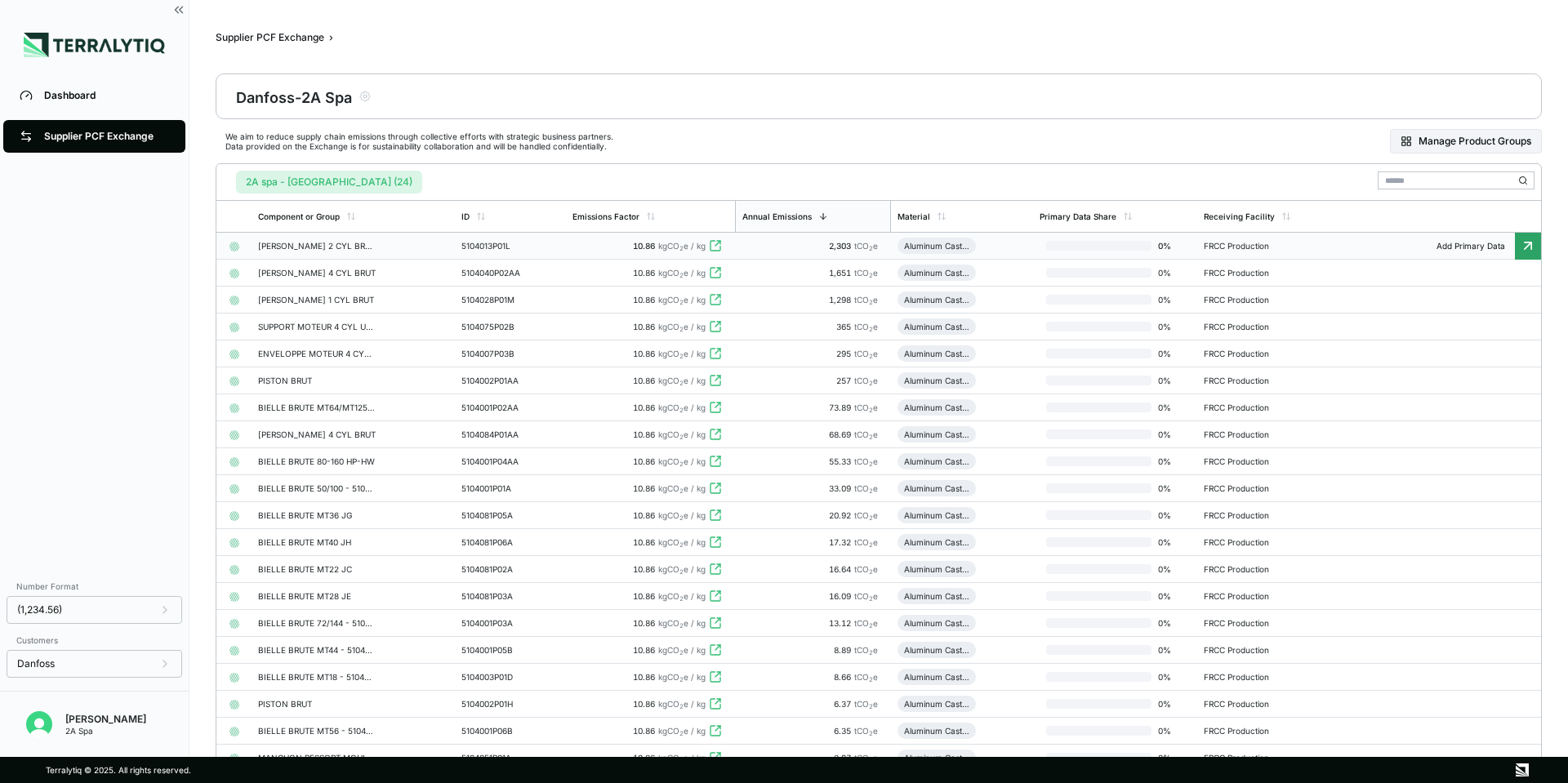 click at bounding box center (1098, 246) 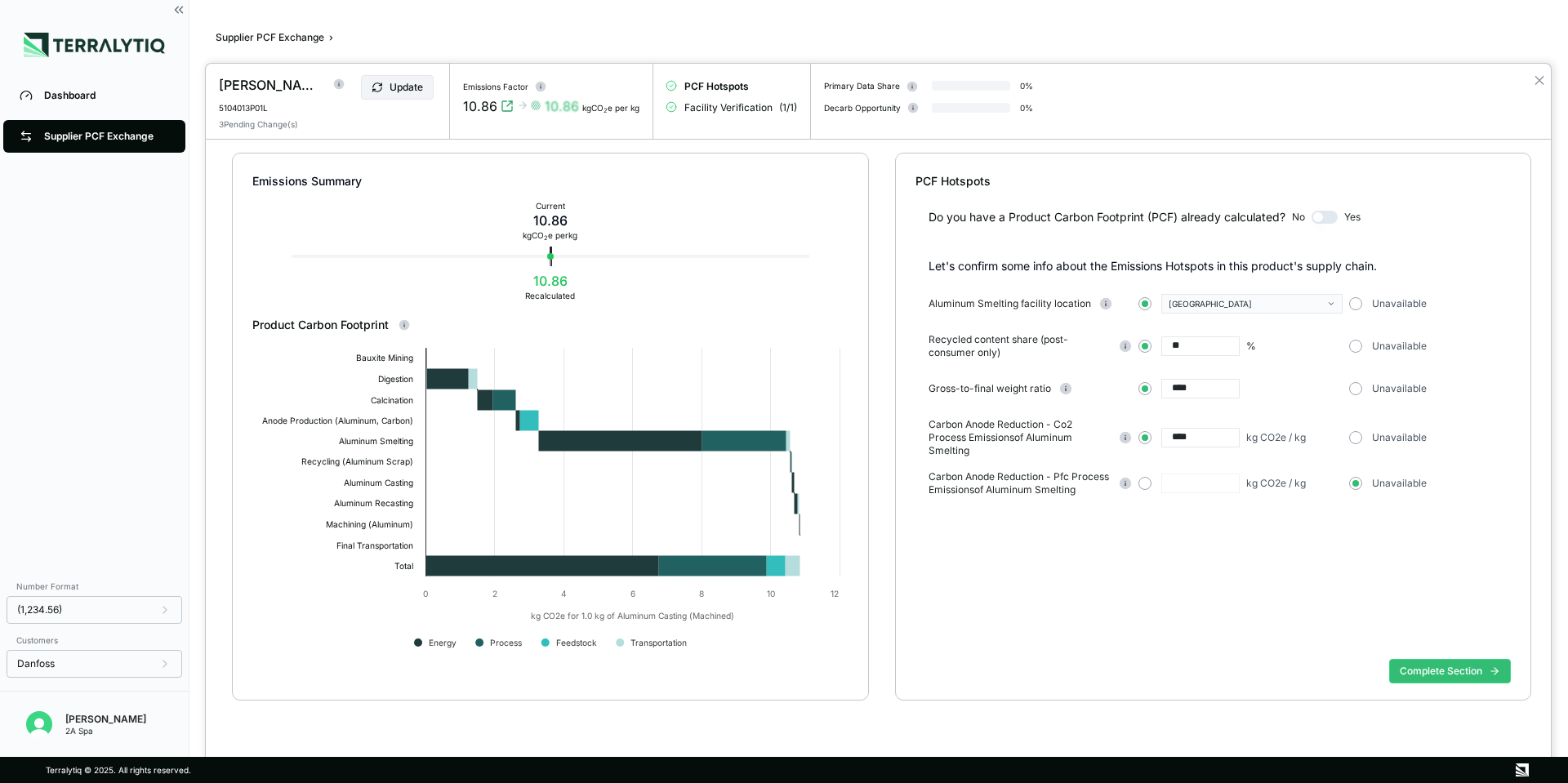 click on "****" at bounding box center (1200, 389) 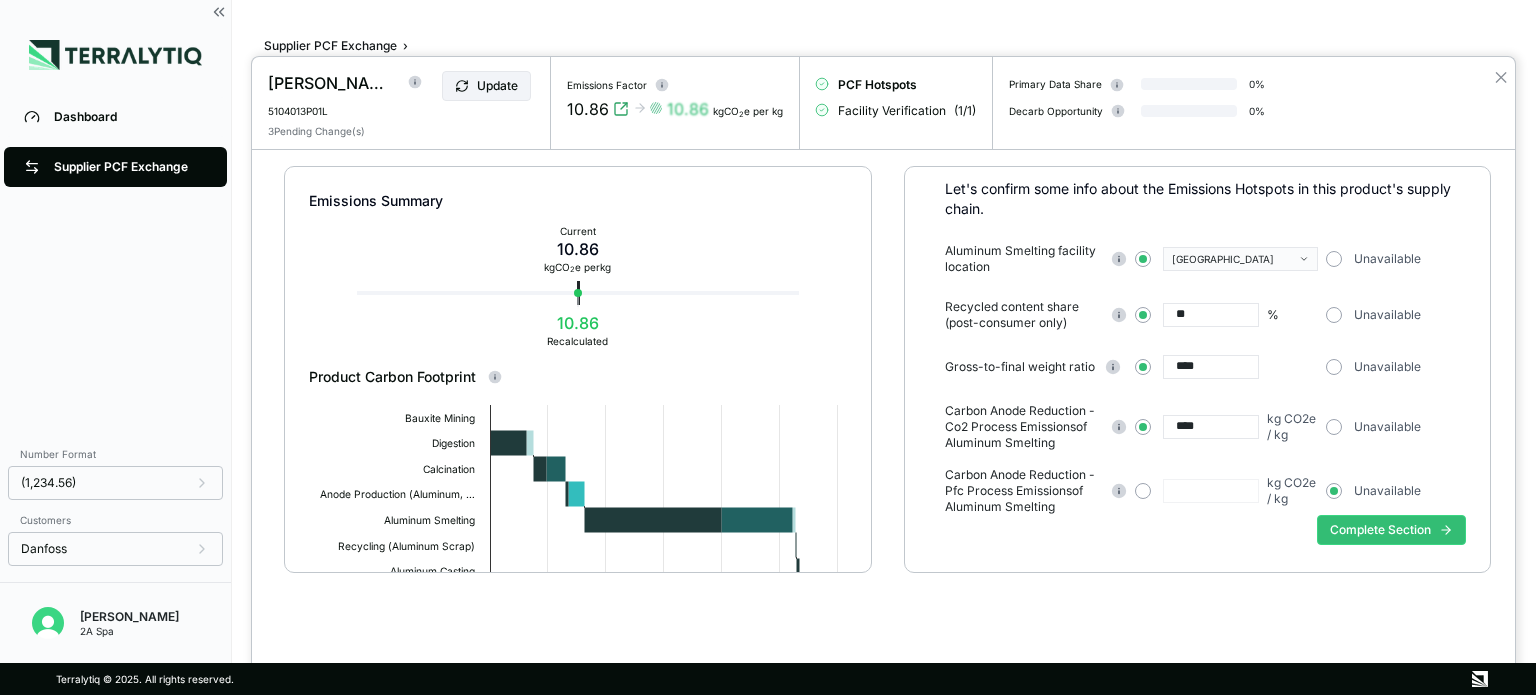 scroll, scrollTop: 148, scrollLeft: 0, axis: vertical 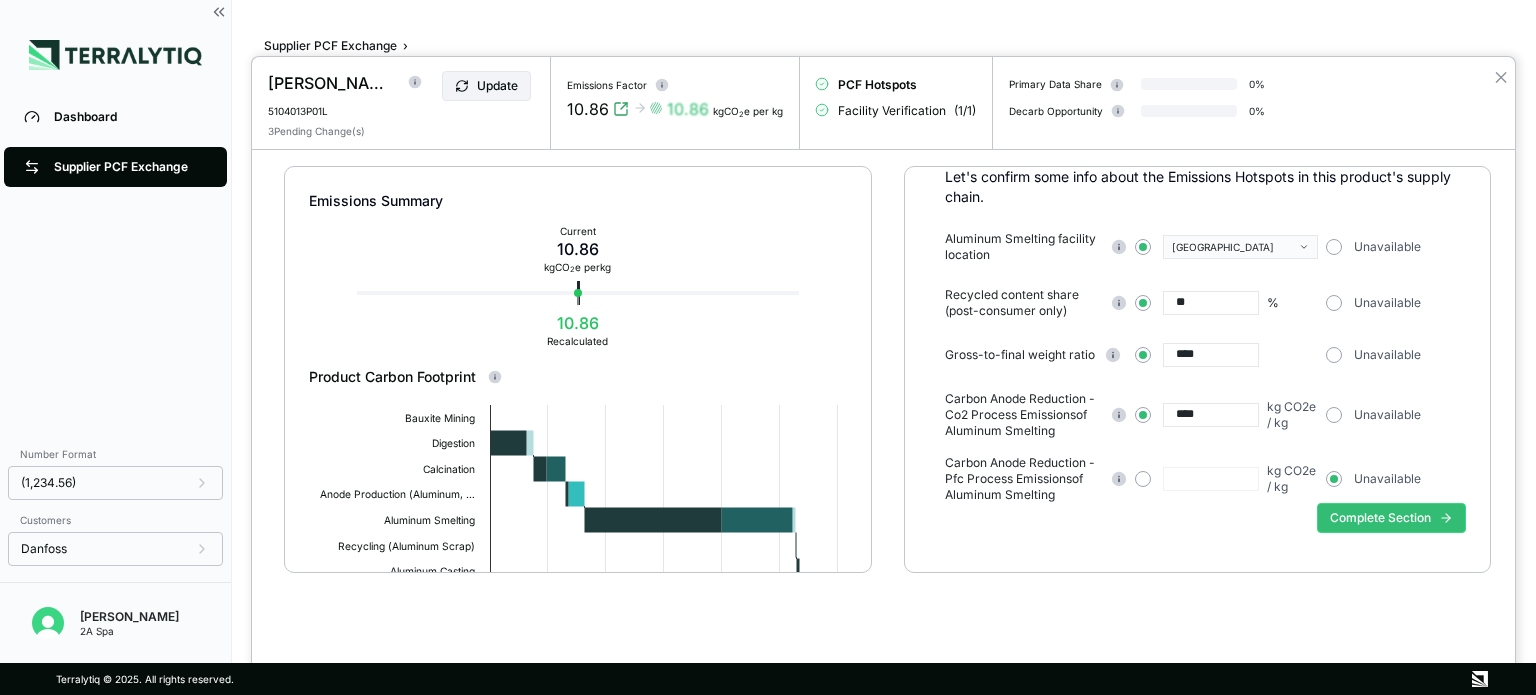 click on "****" at bounding box center (1211, 415) 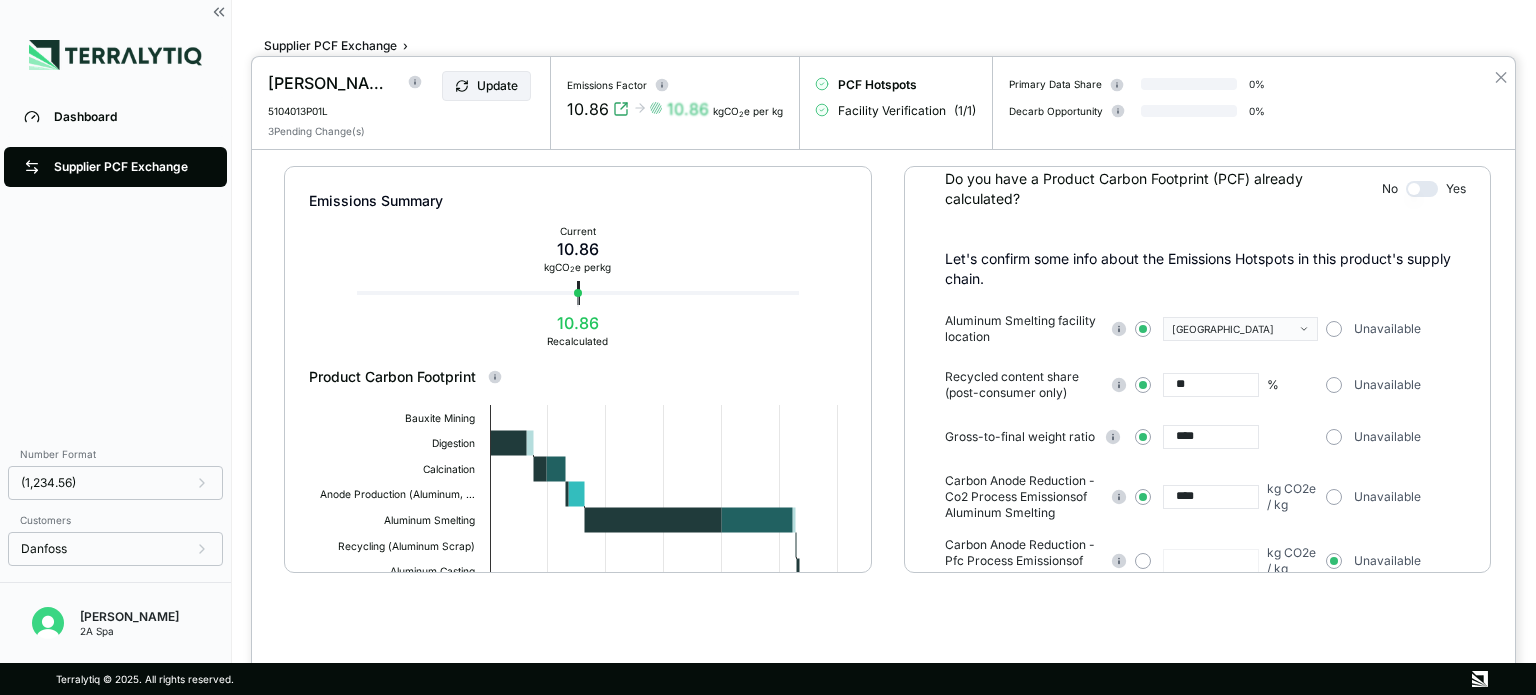 scroll, scrollTop: 0, scrollLeft: 0, axis: both 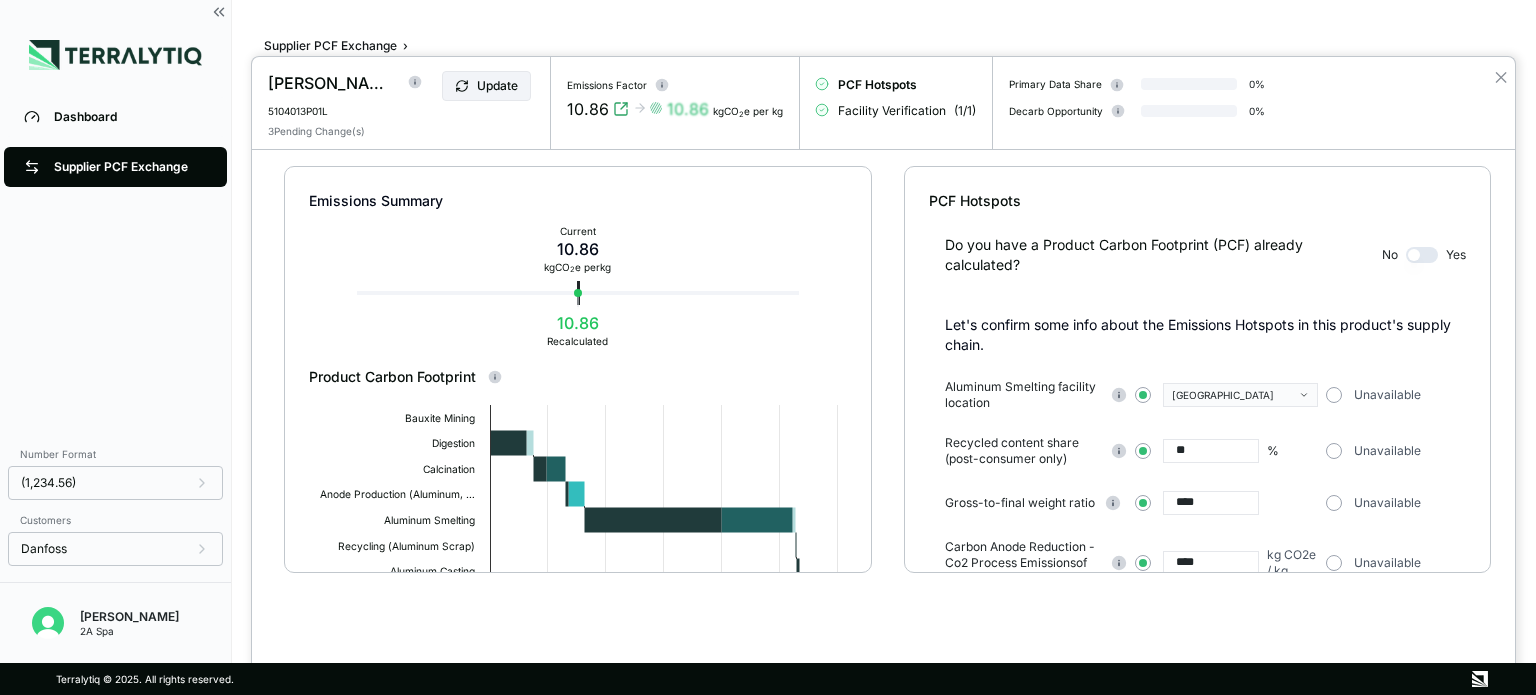 click on "10.86 10.86 kgCO 2 e per kg" at bounding box center [675, 109] 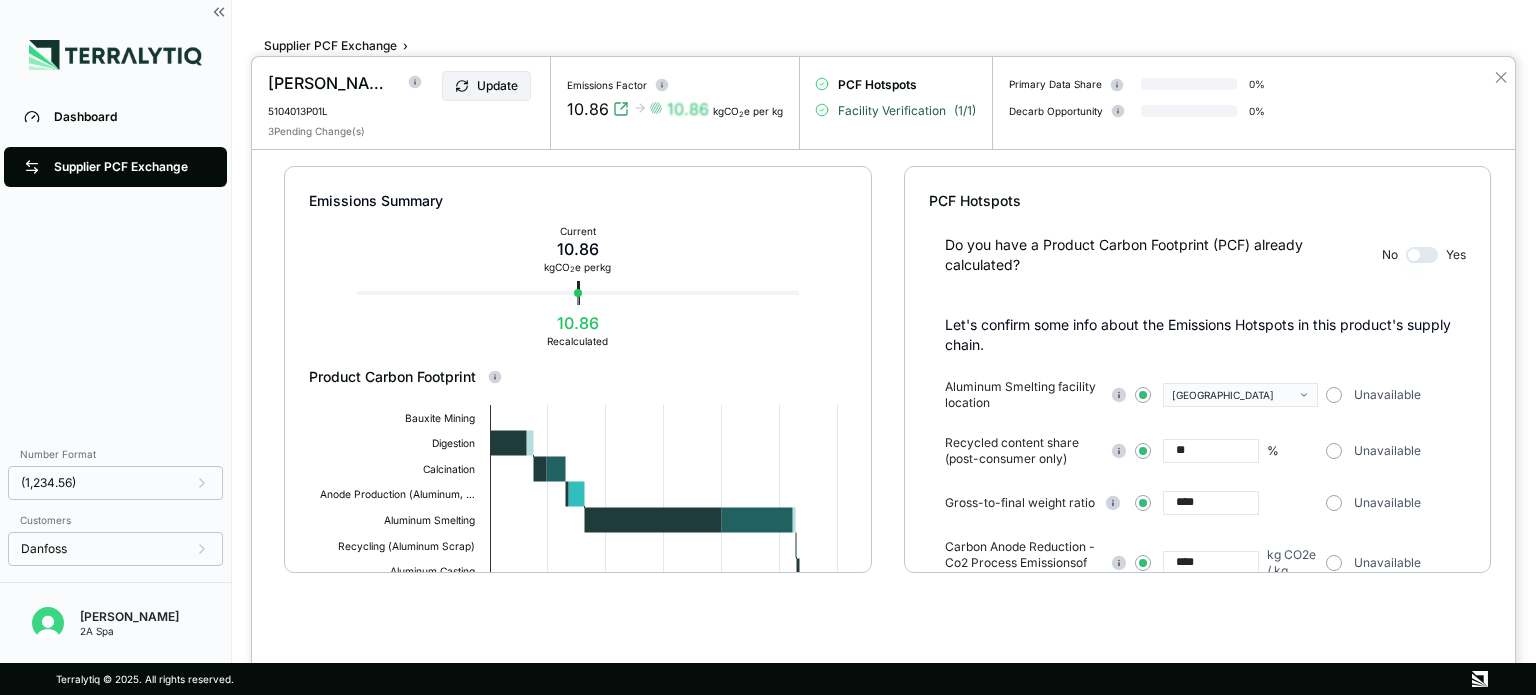 click on "Facility Verification" at bounding box center (892, 111) 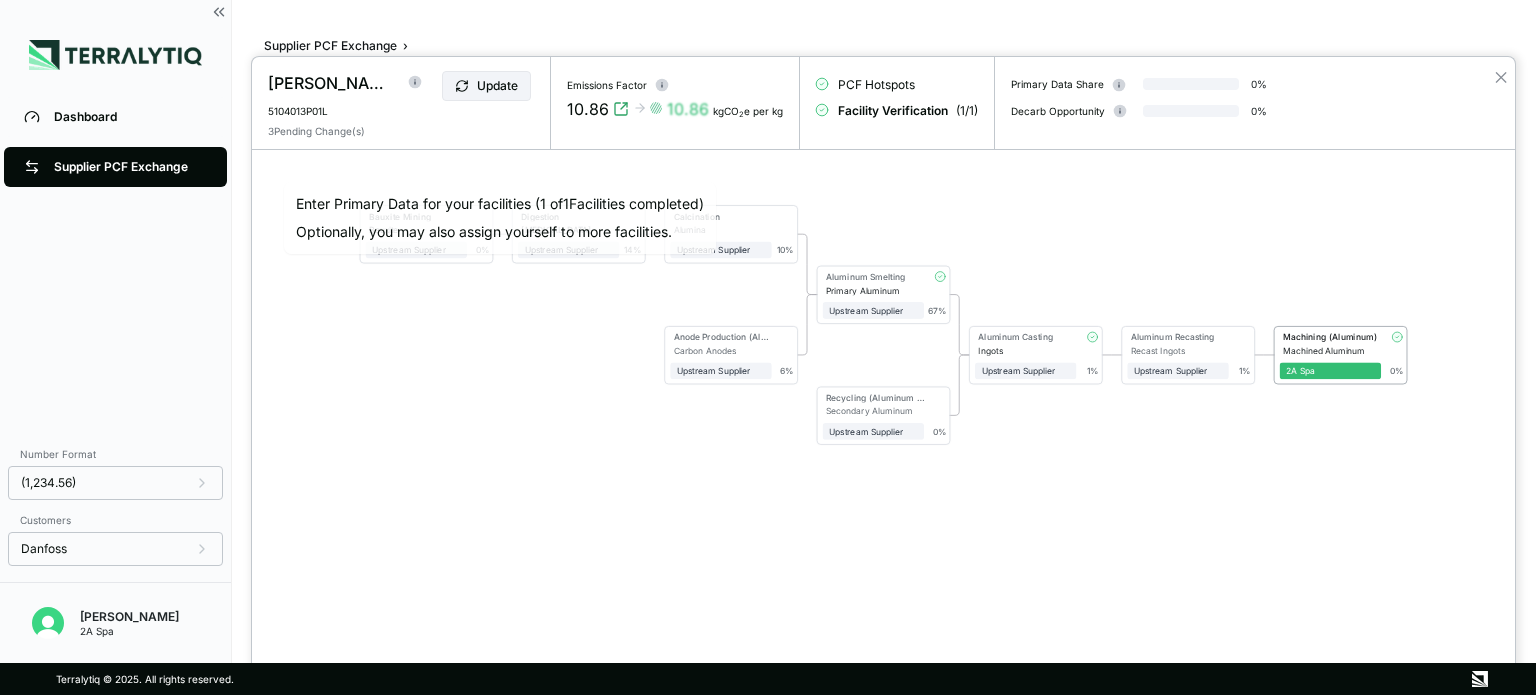 click on "Machining (Aluminum) Machined Aluminum 2A Spa 0 %" at bounding box center [1341, 354] 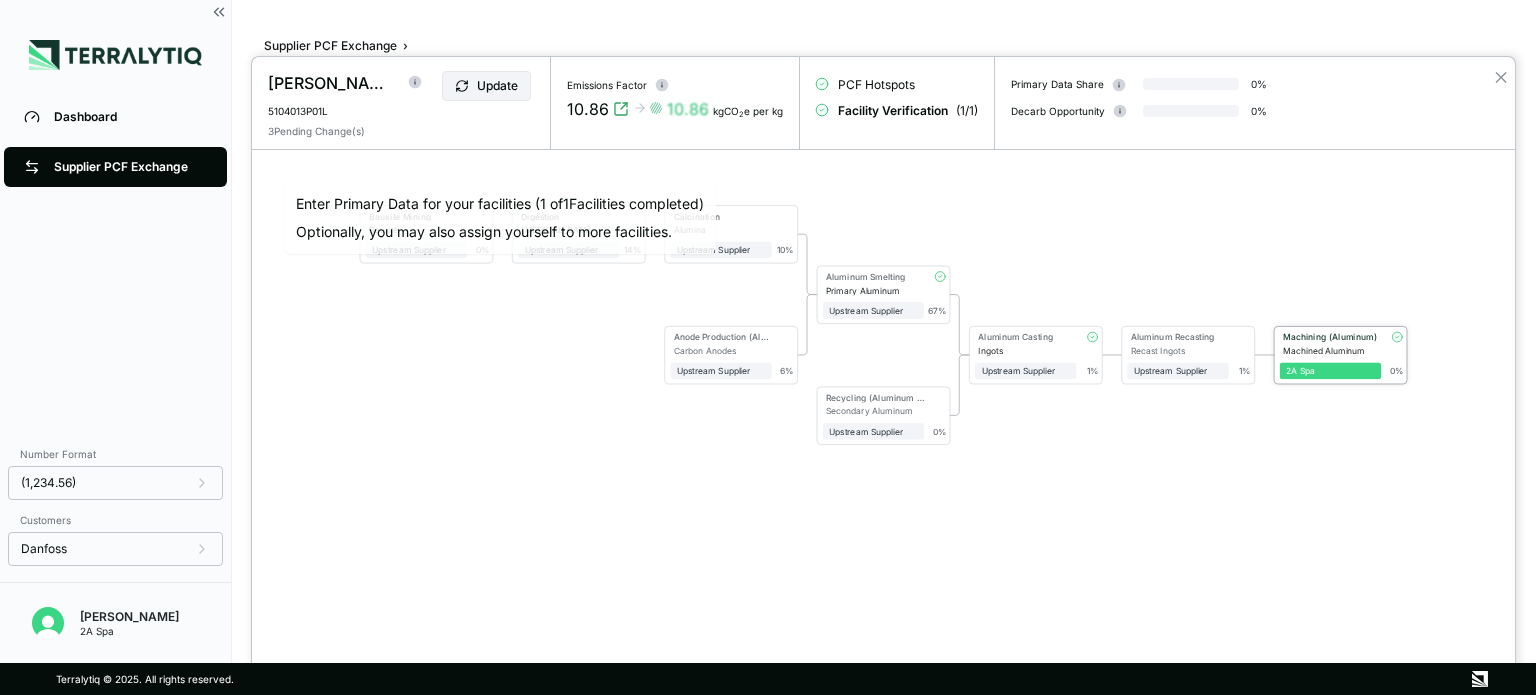click on "2A Spa" at bounding box center [1331, 370] 